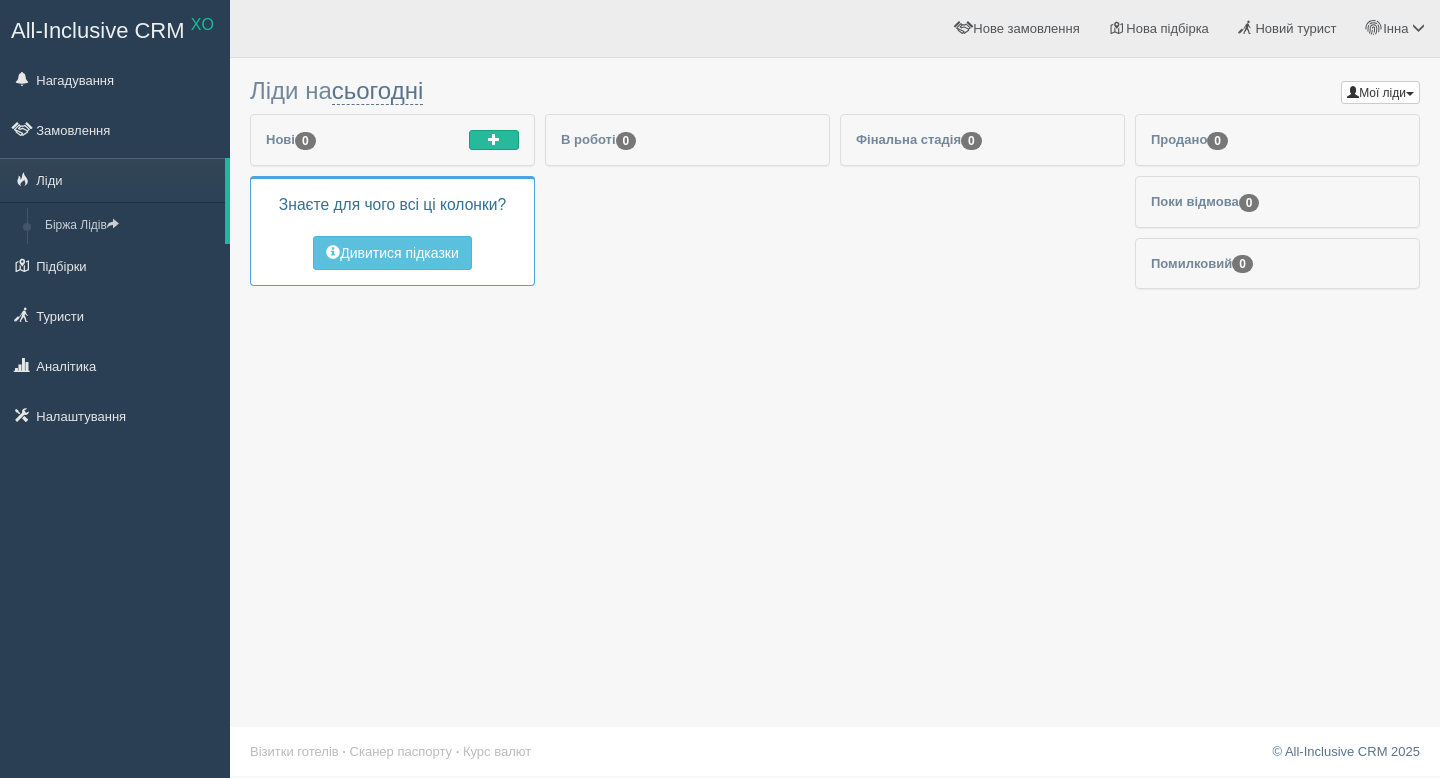 scroll, scrollTop: 0, scrollLeft: 0, axis: both 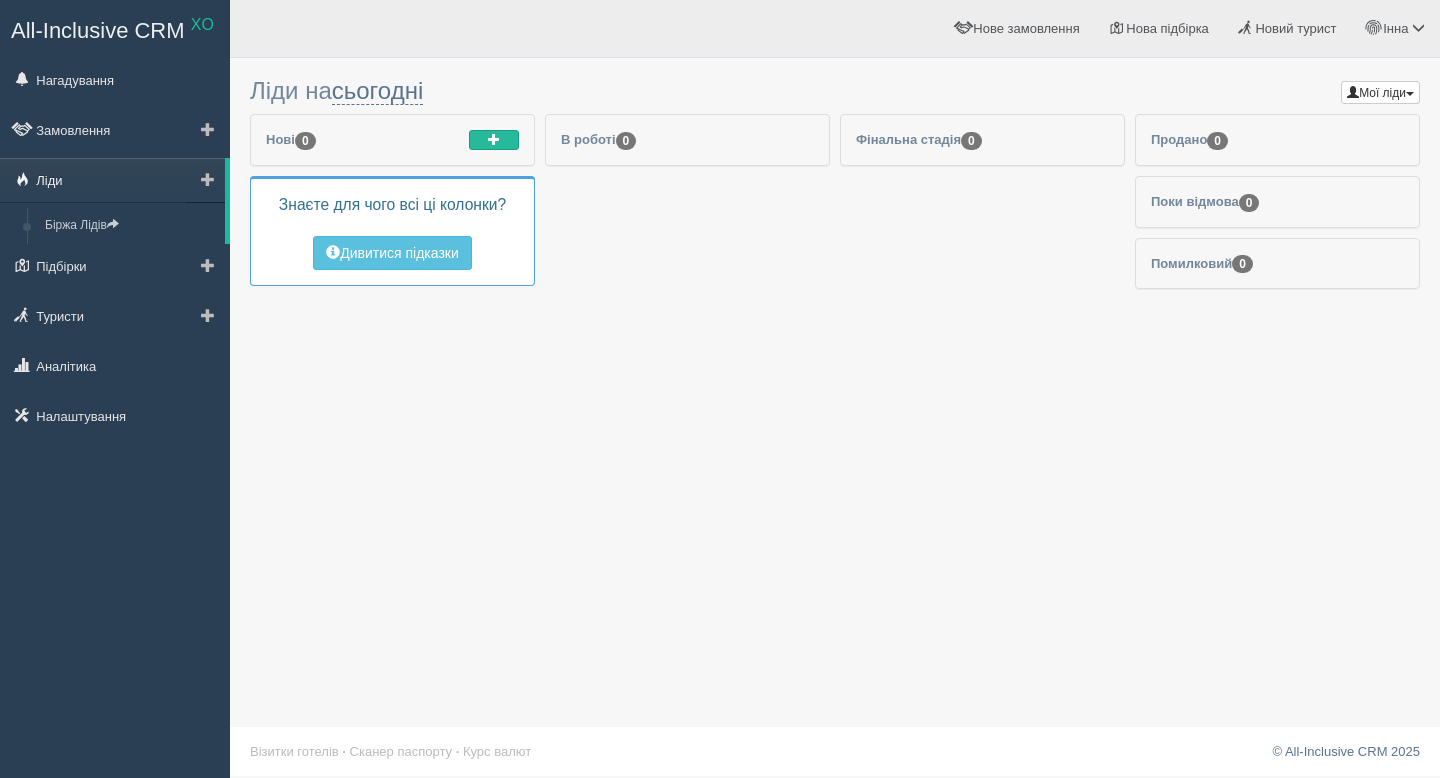 click on "Ліди" at bounding box center [112, 180] 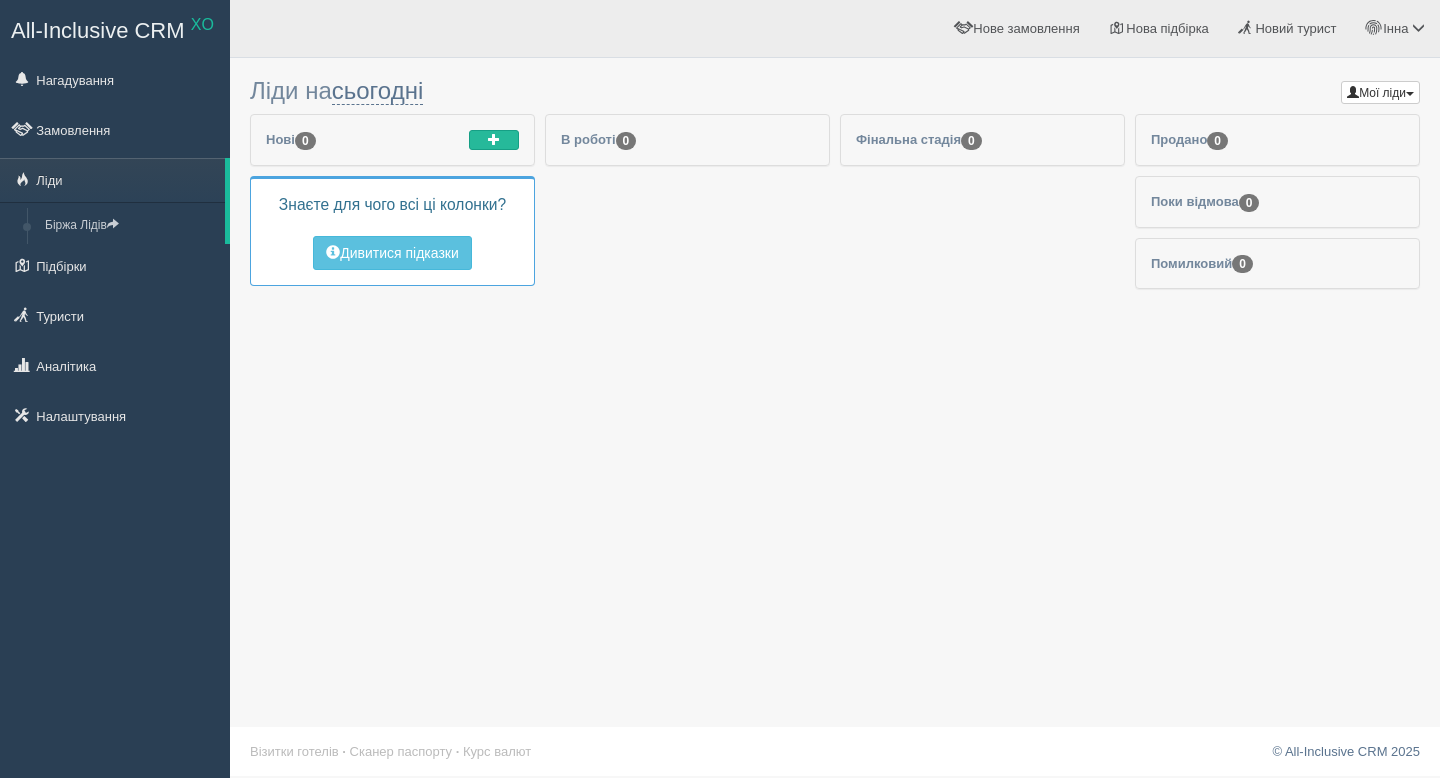 scroll, scrollTop: 0, scrollLeft: 0, axis: both 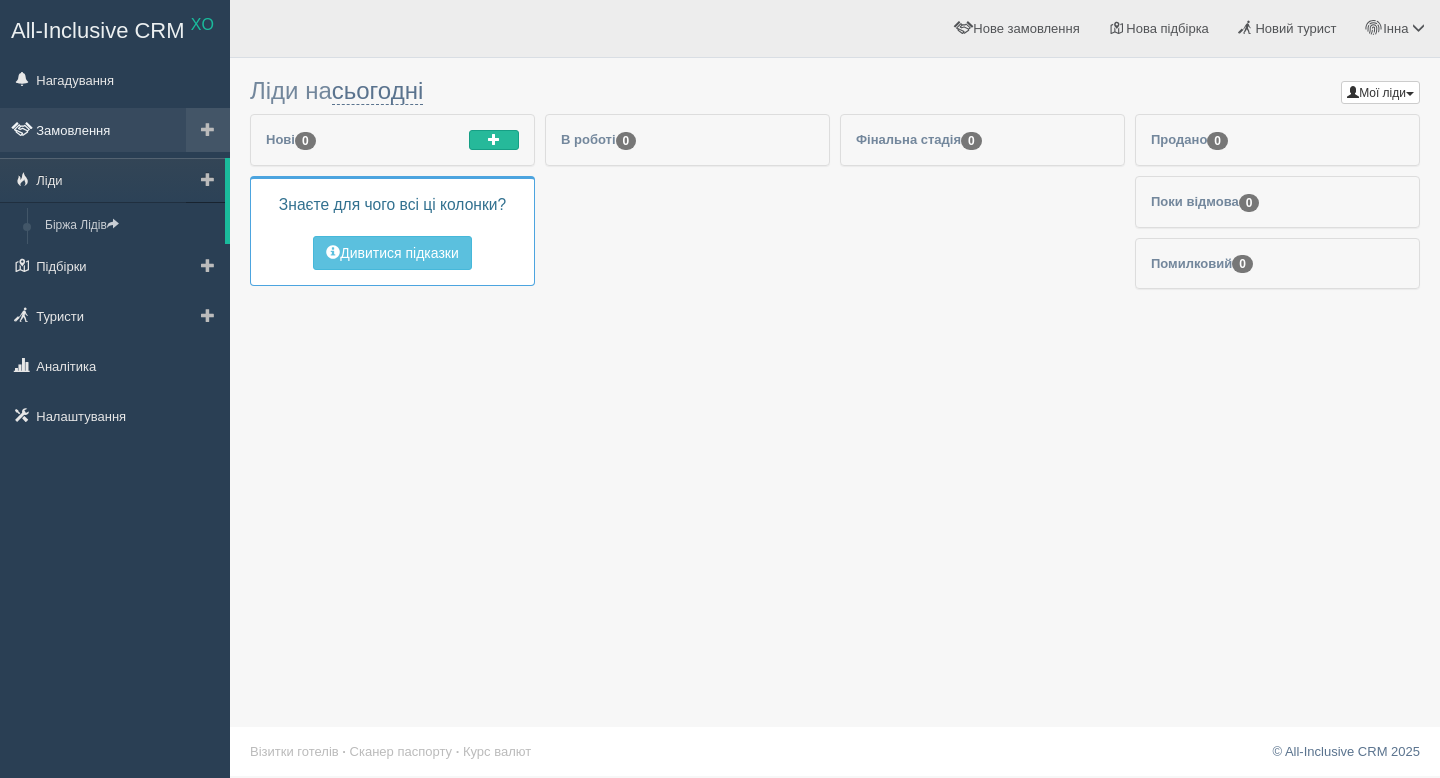 click on "Замовлення" at bounding box center [115, 130] 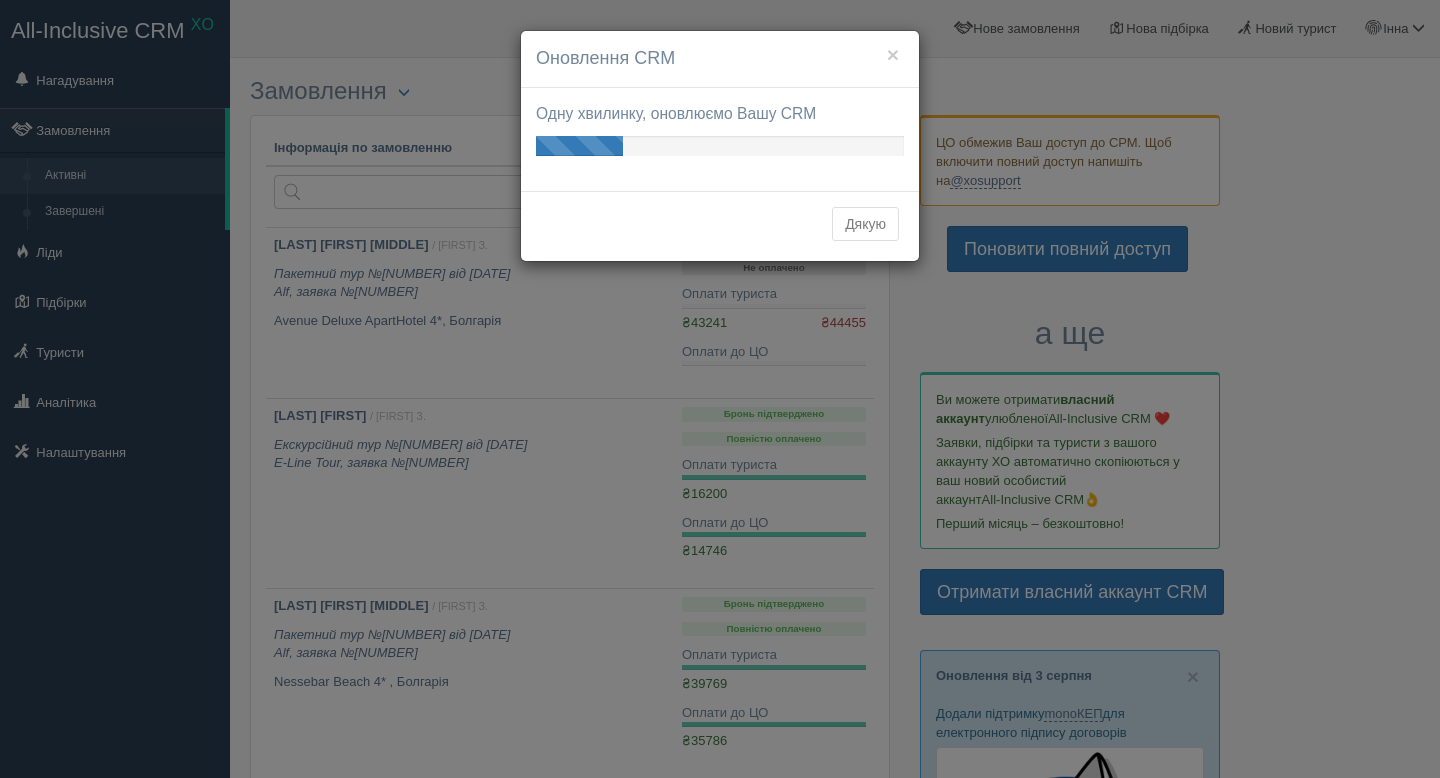 scroll, scrollTop: 0, scrollLeft: 0, axis: both 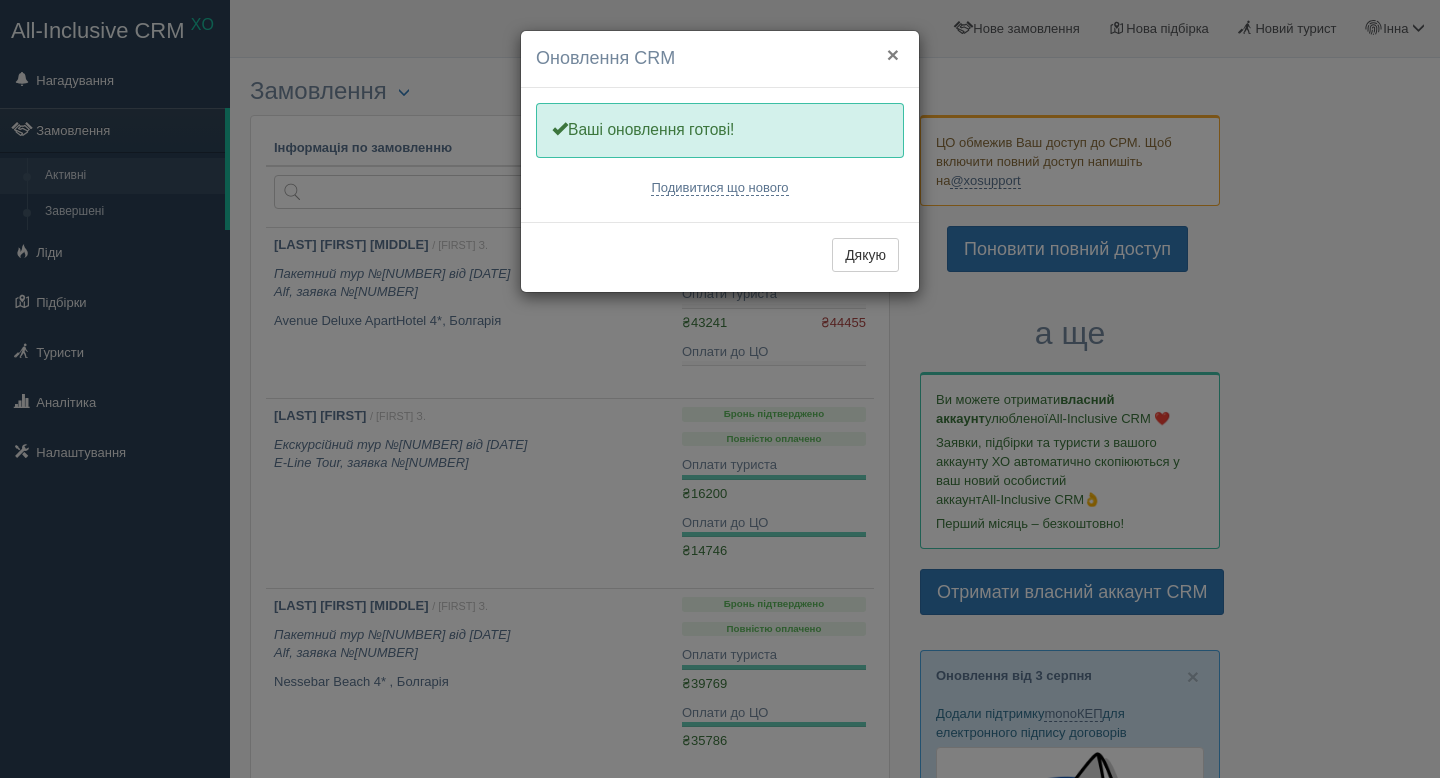 click on "×" at bounding box center [893, 54] 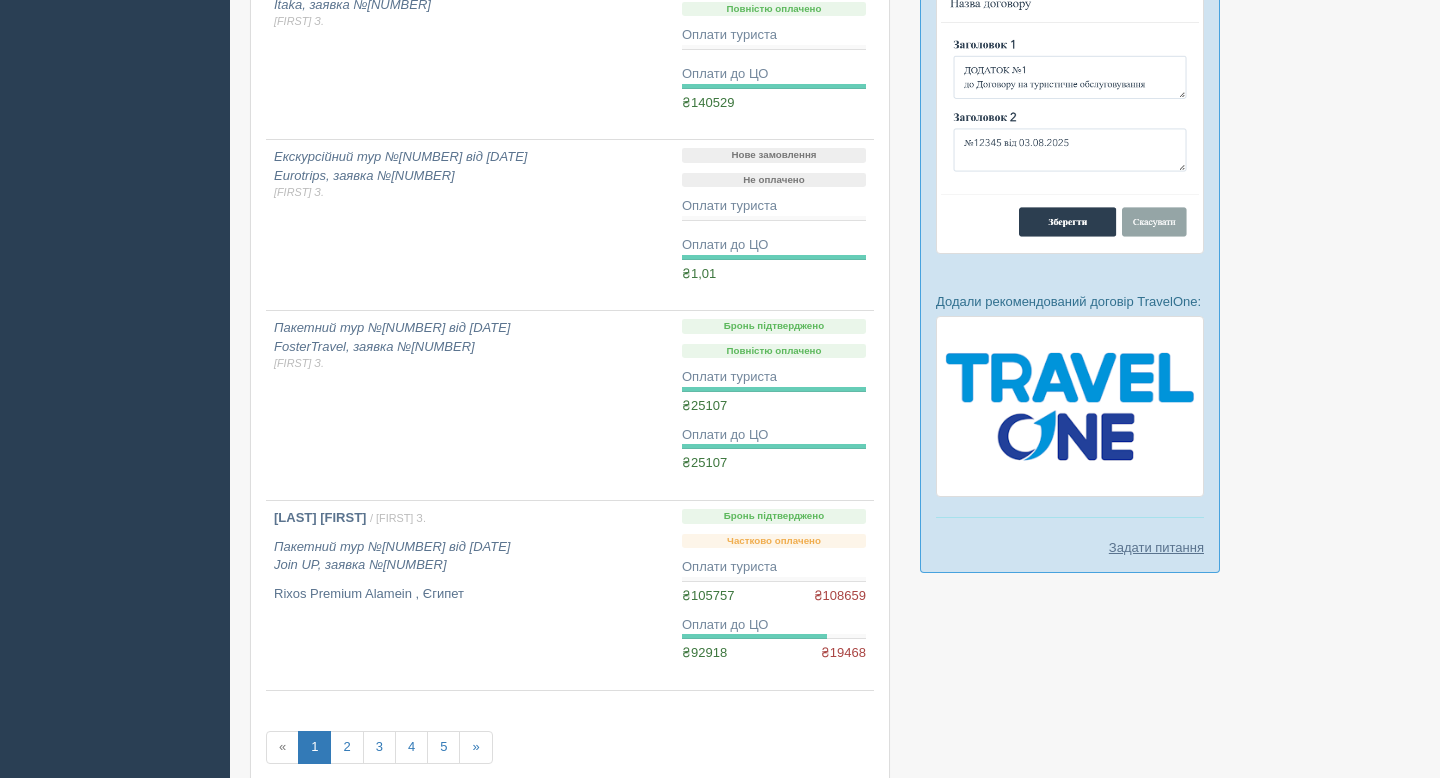 scroll, scrollTop: 1537, scrollLeft: 0, axis: vertical 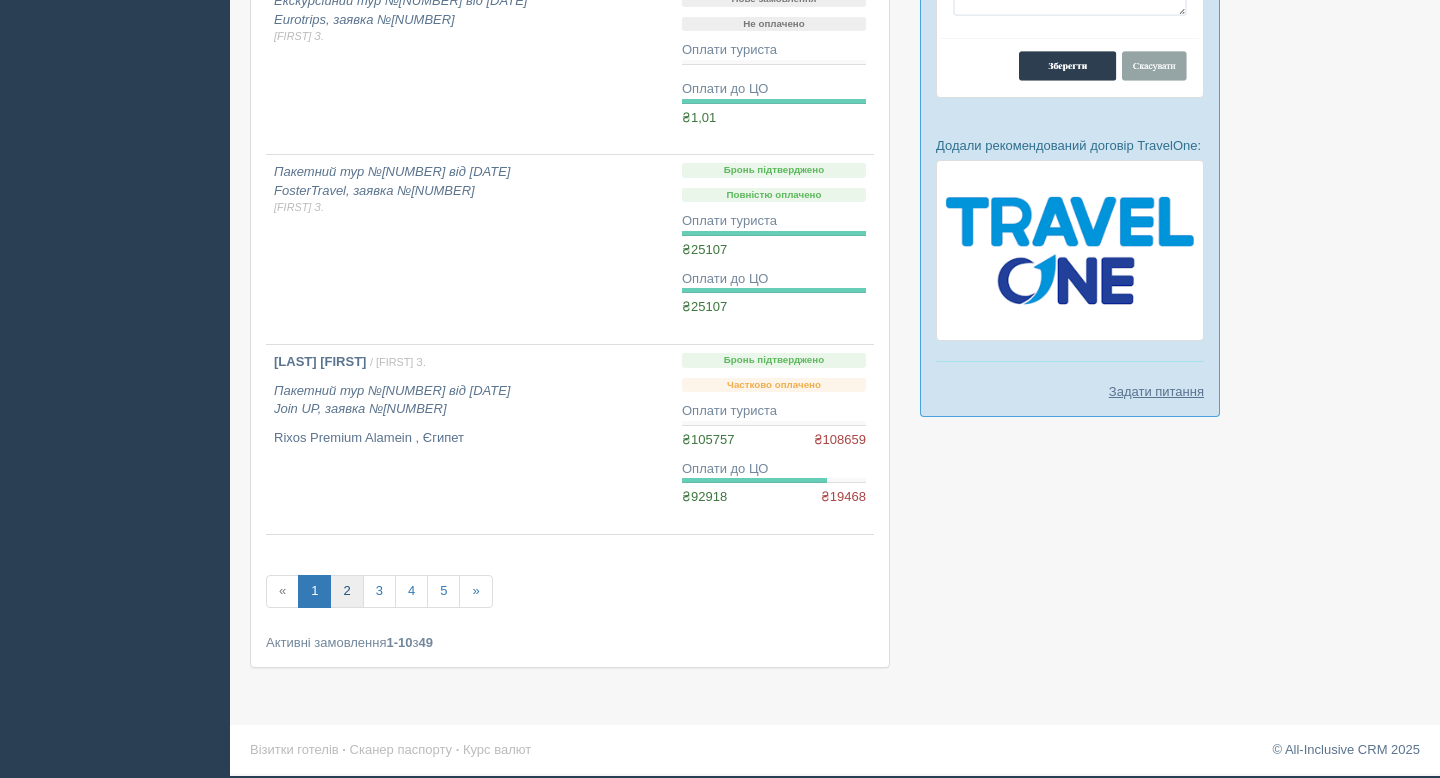 click on "2" at bounding box center (346, 591) 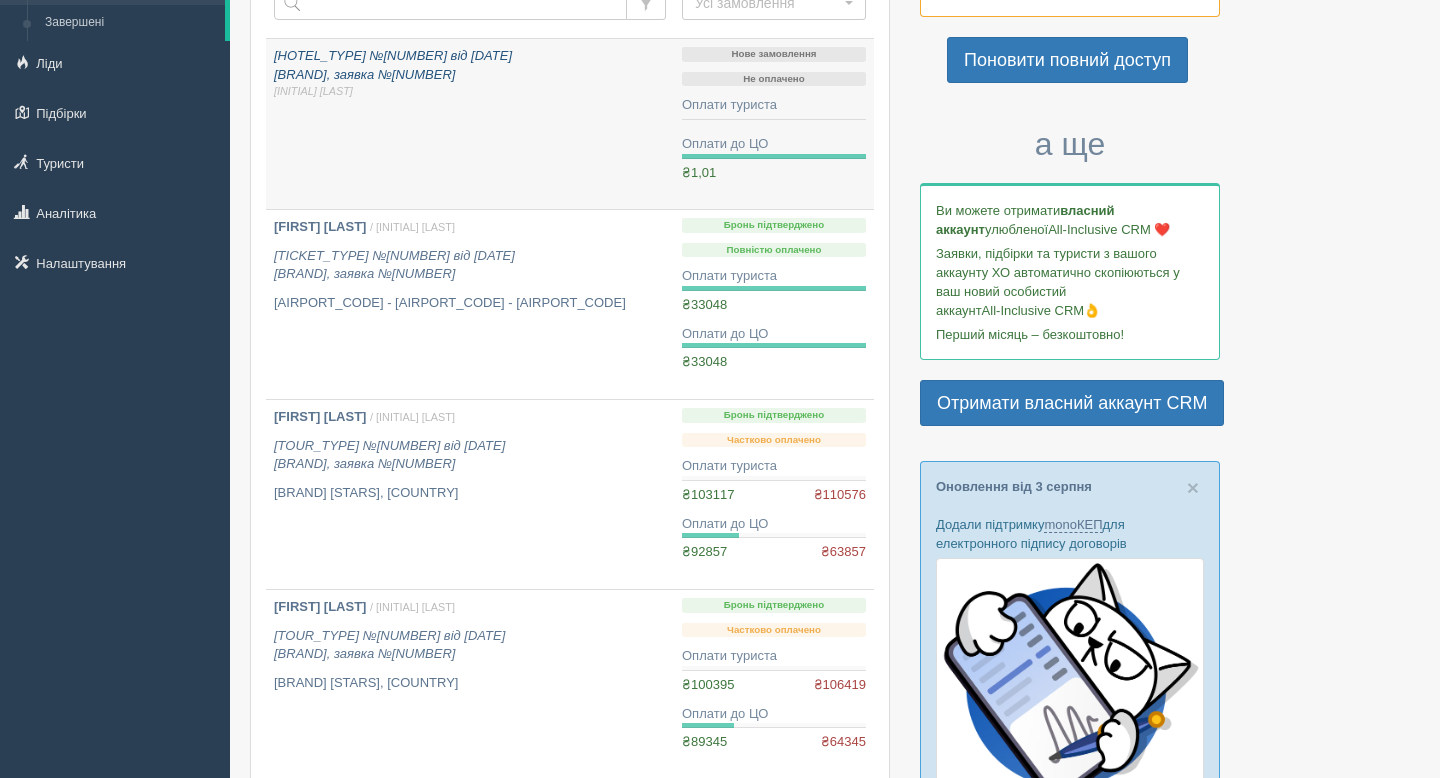 scroll, scrollTop: 347, scrollLeft: 0, axis: vertical 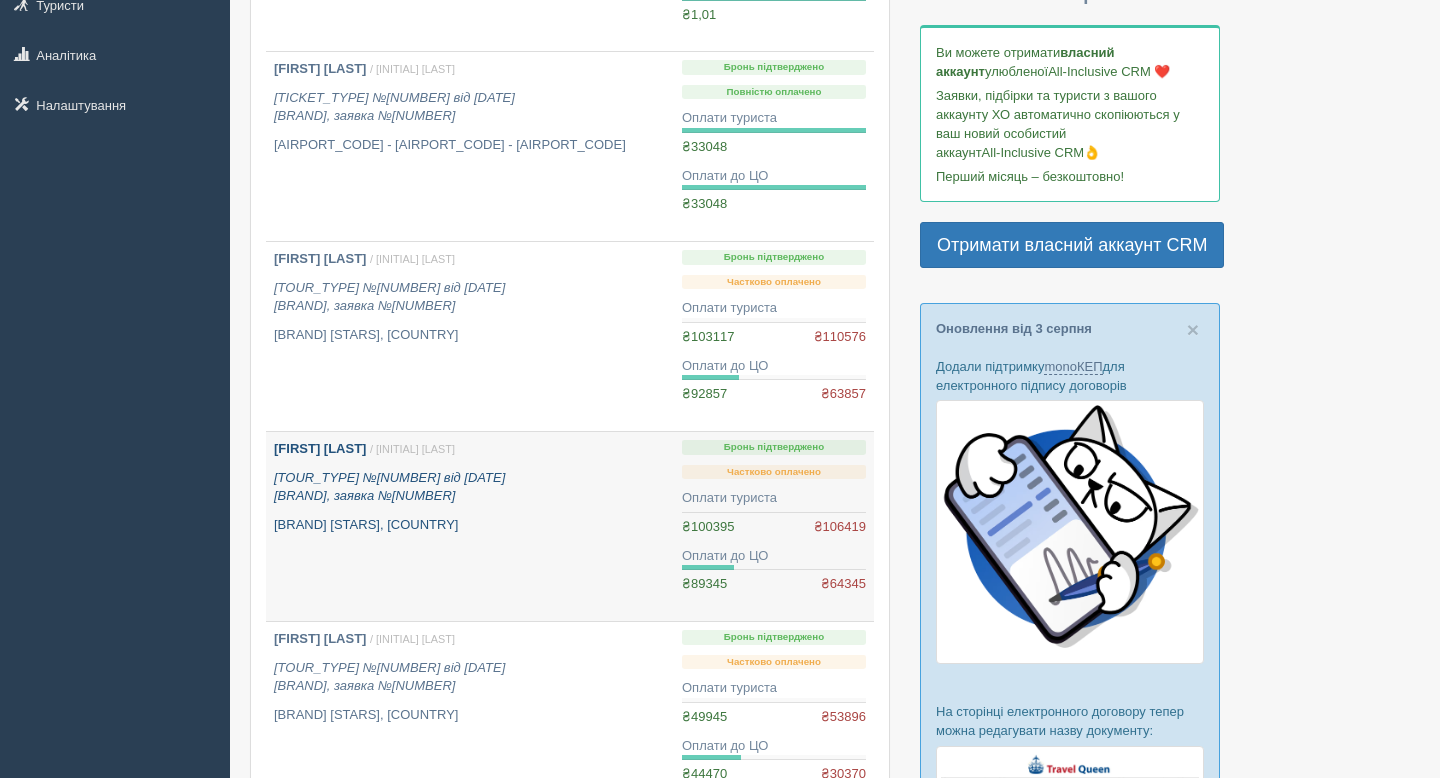 click on "[FIRST] [LAST]" at bounding box center [320, 448] 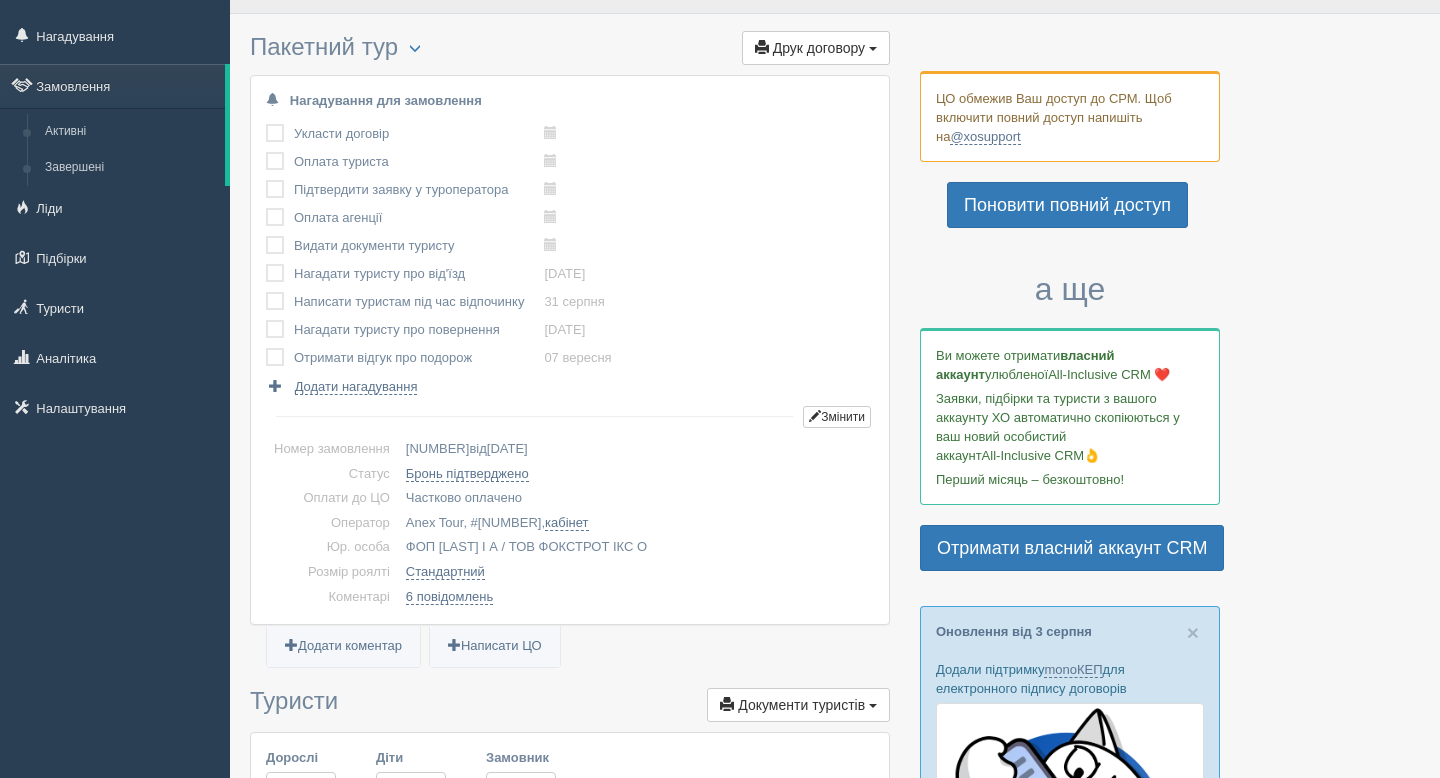scroll, scrollTop: 0, scrollLeft: 0, axis: both 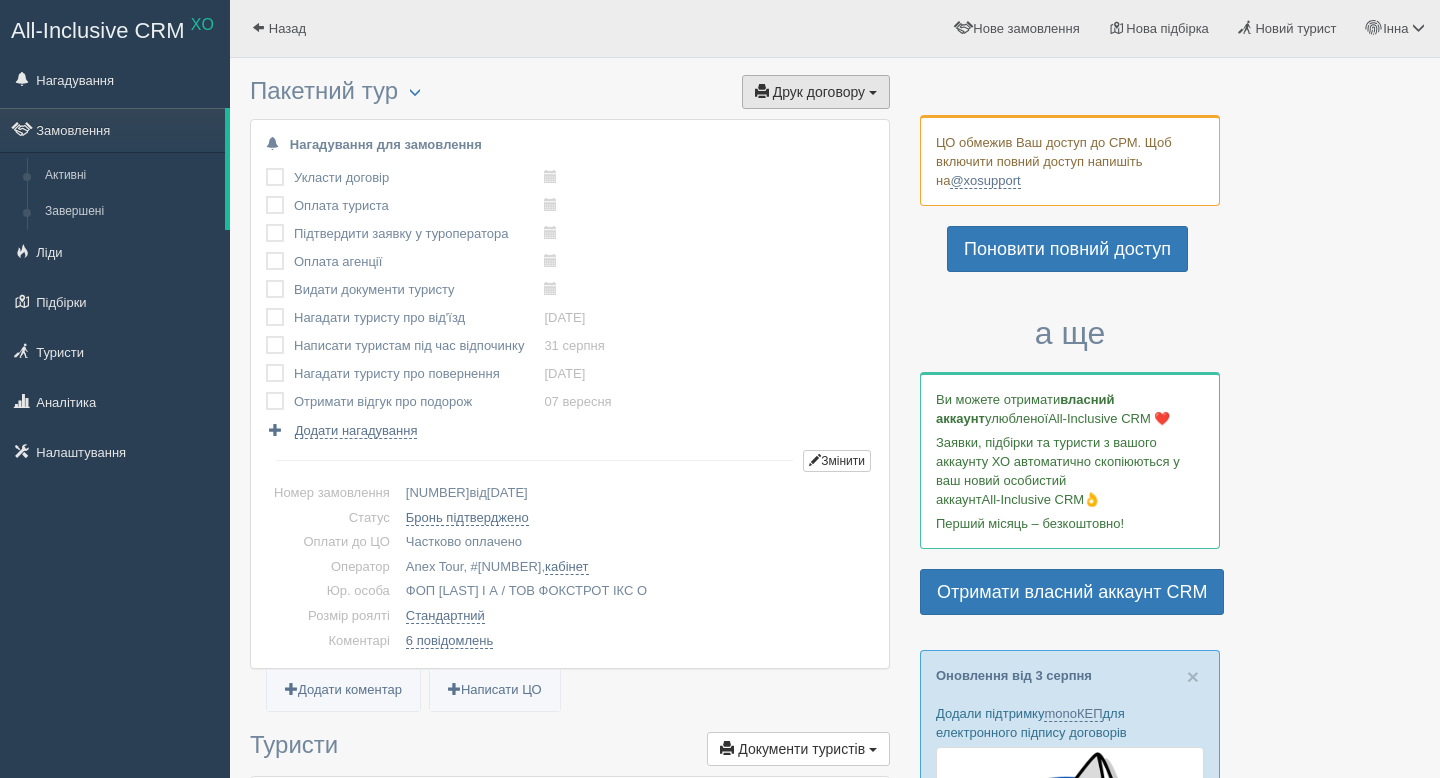 click on "Друк договору" at bounding box center (819, 92) 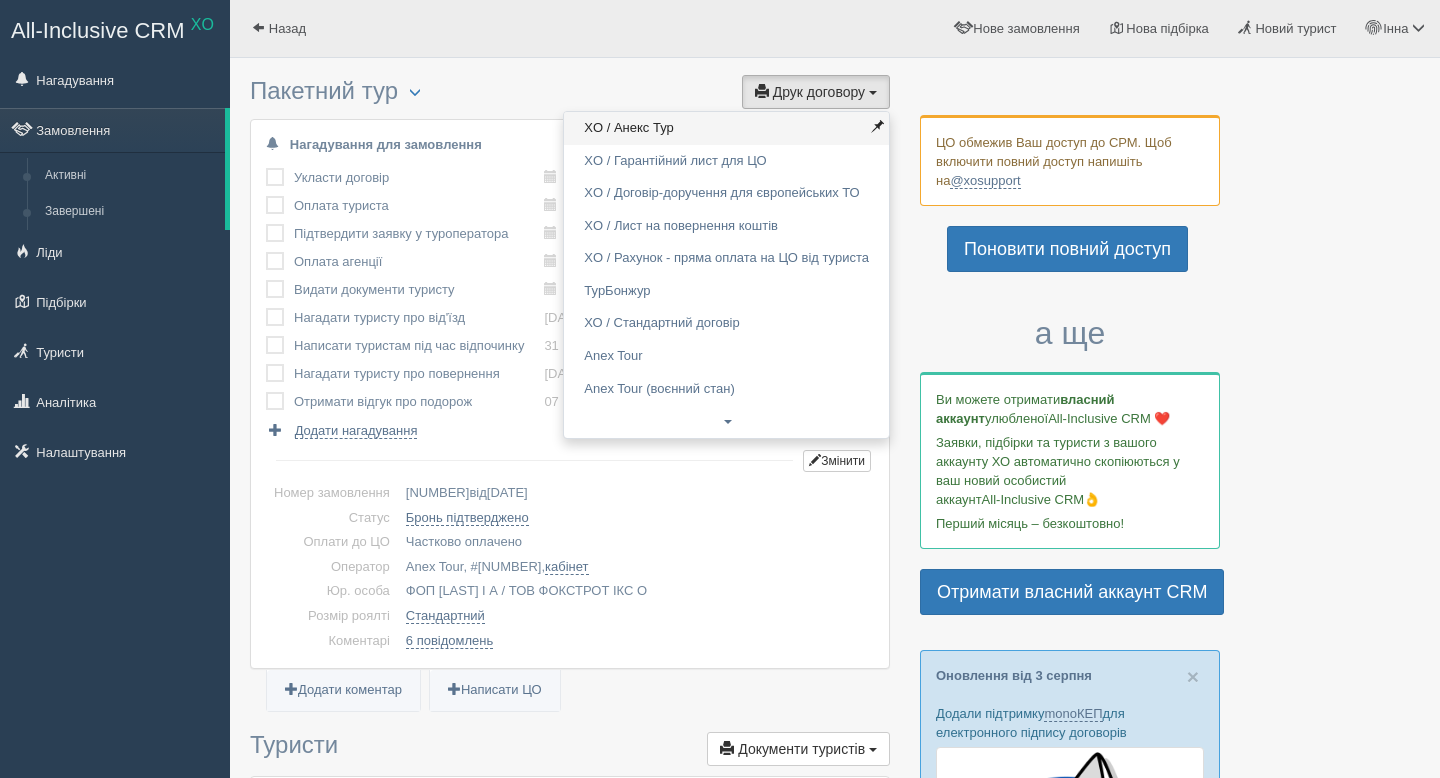 click on "XO / Анекс Тур" at bounding box center (726, 128) 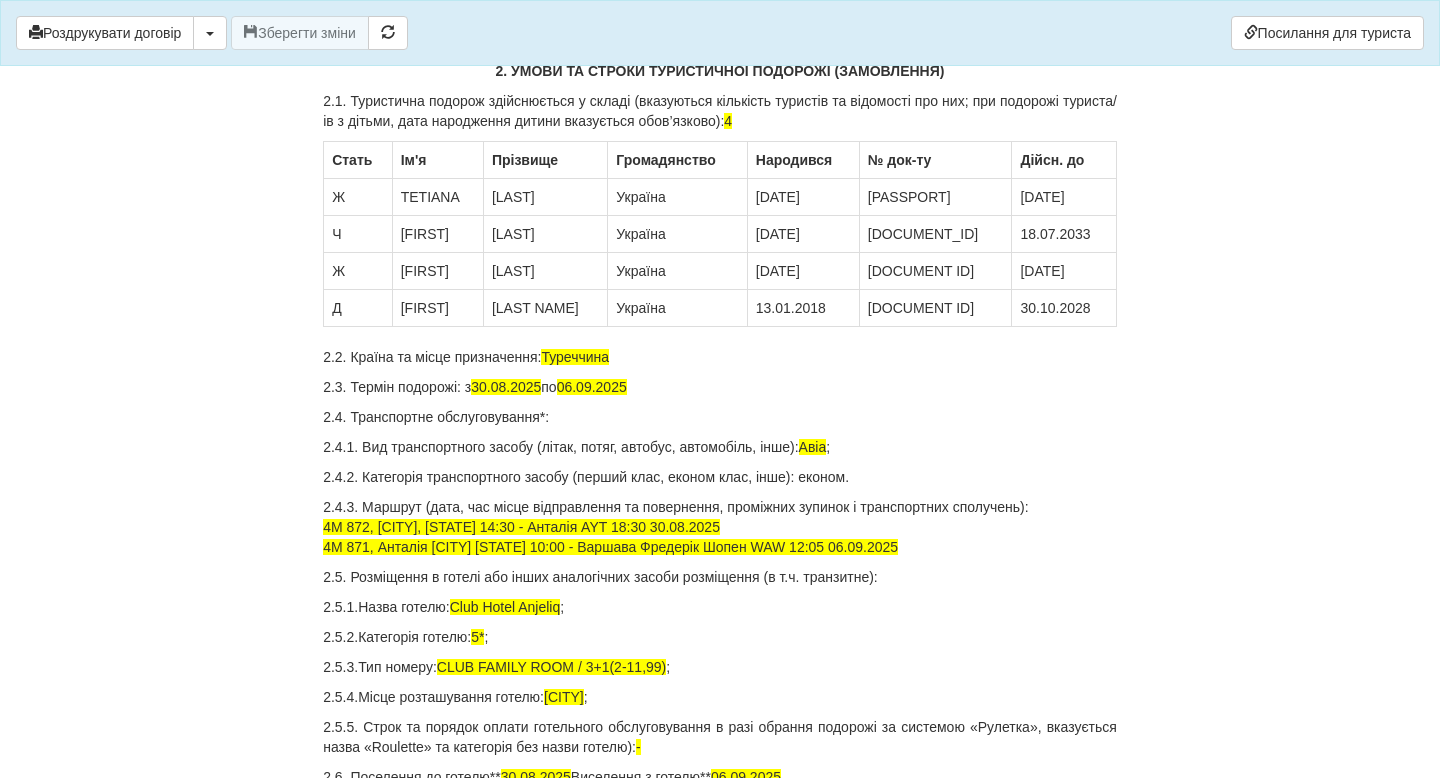 scroll, scrollTop: 530, scrollLeft: 0, axis: vertical 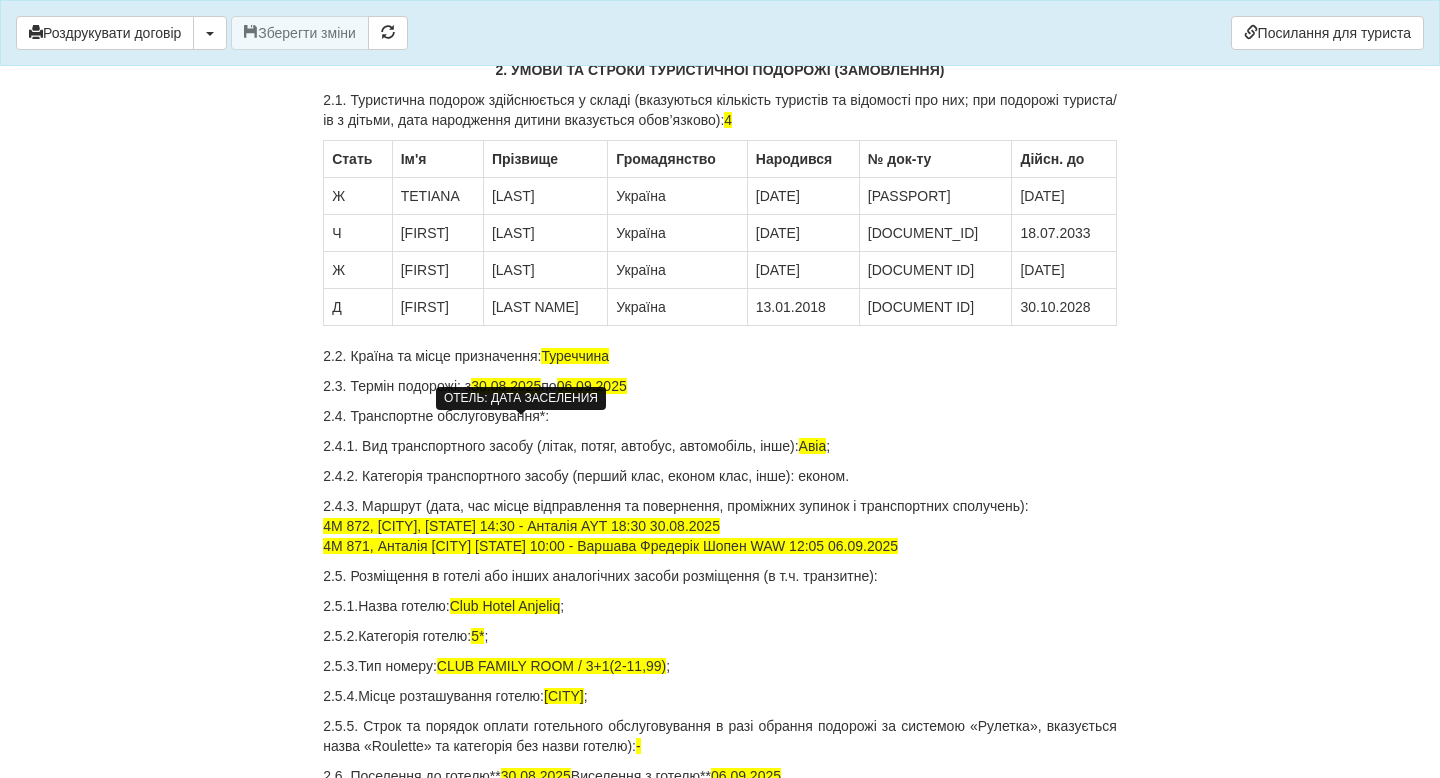 click on "30.08.2025" at bounding box center (506, 386) 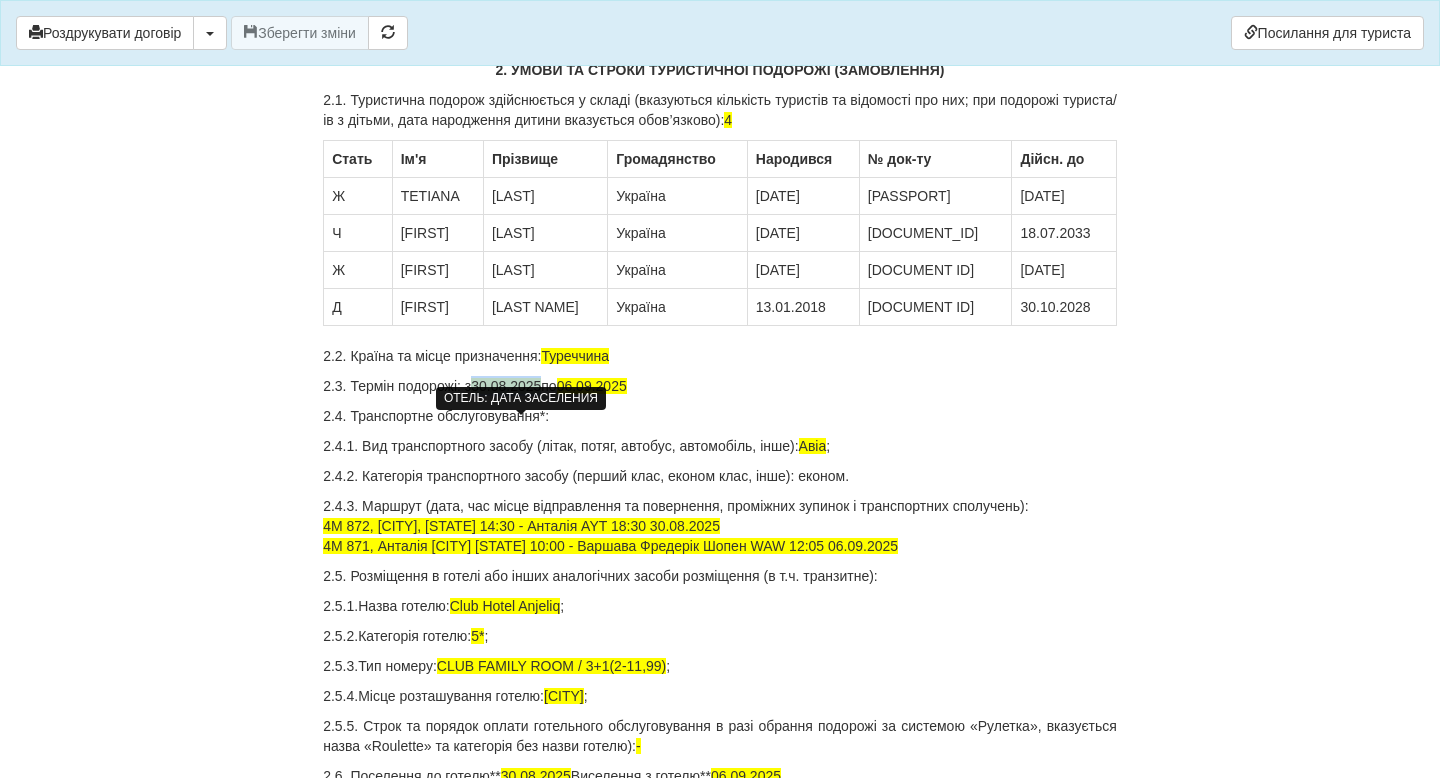 click on "30.08.2025" at bounding box center [506, 386] 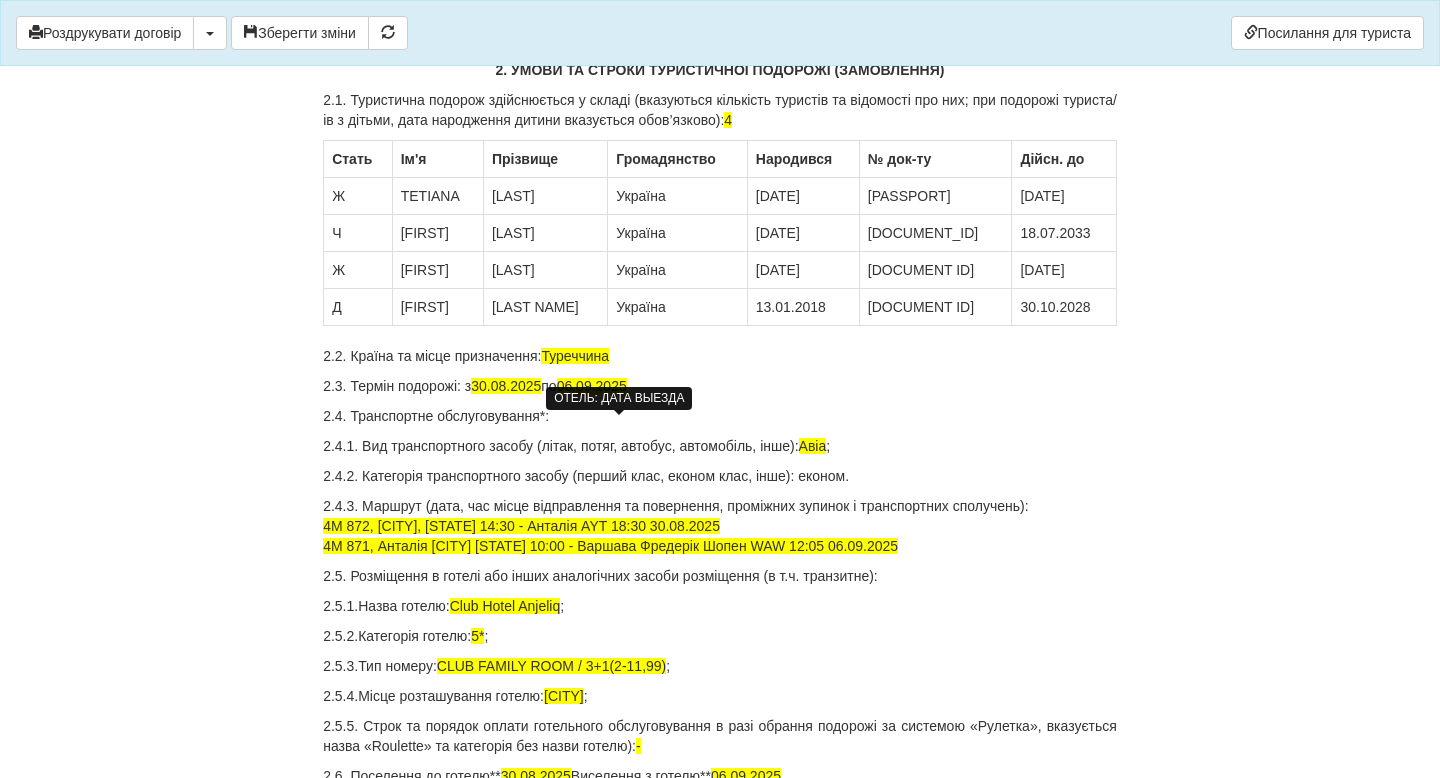 click on "06.09.2025" at bounding box center [592, 386] 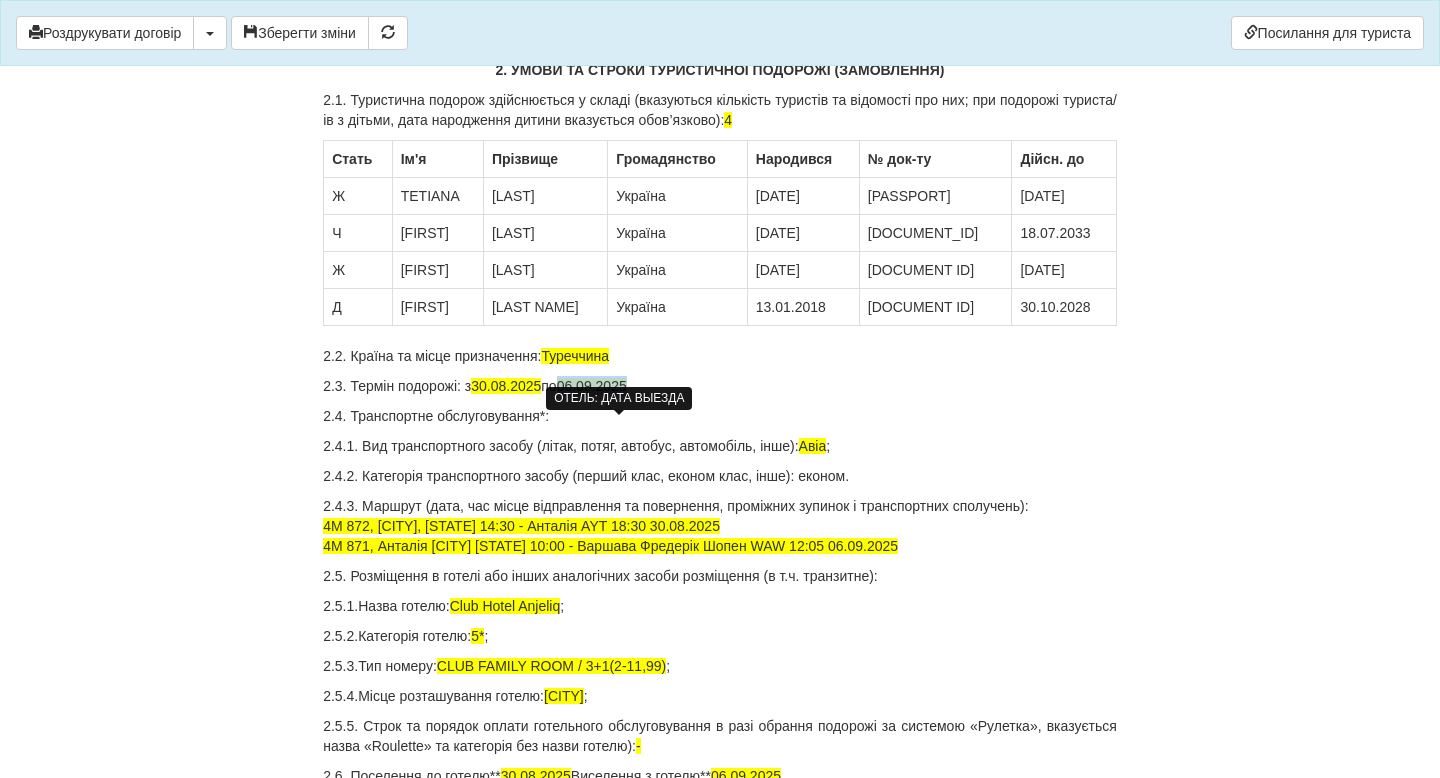 click on "06.09.2025" at bounding box center [592, 386] 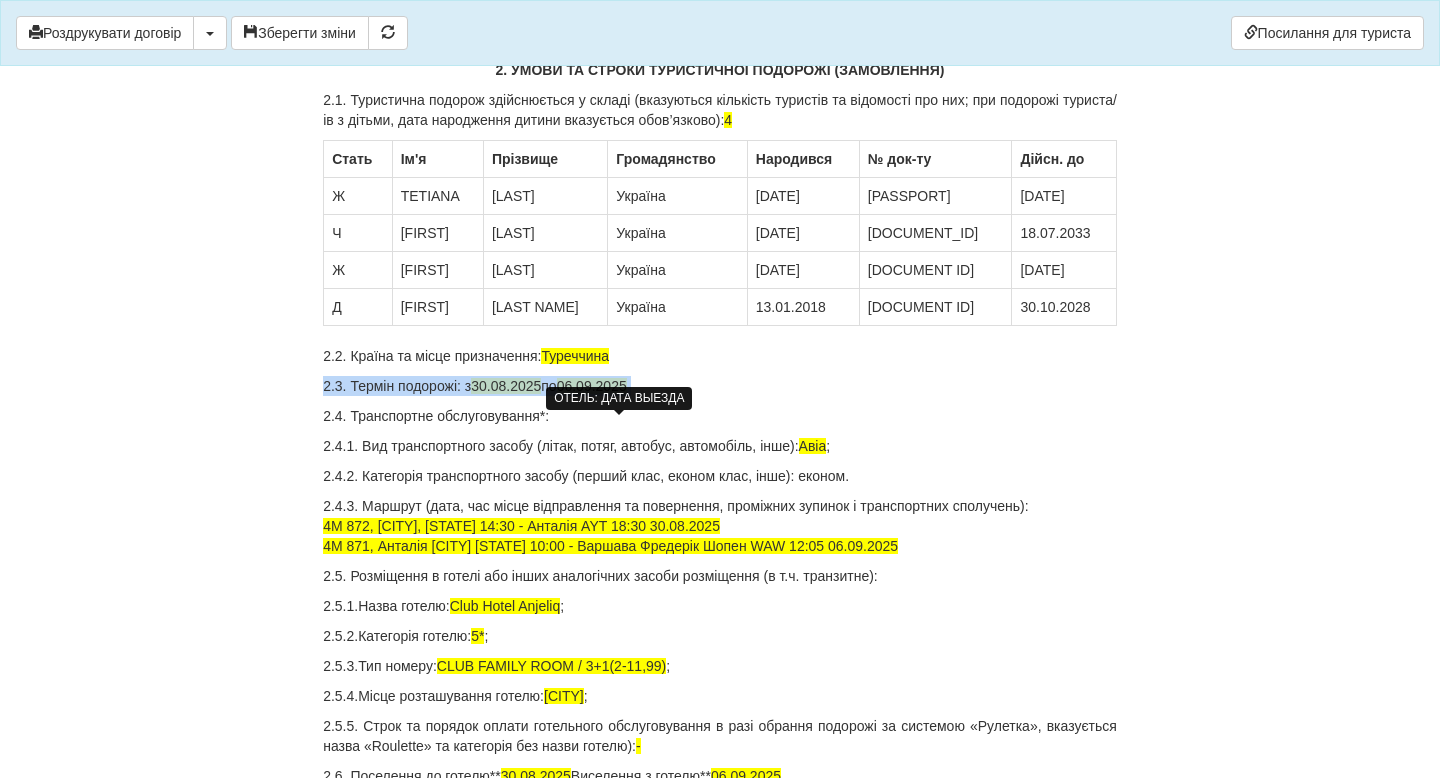 click on "06.09.2025" at bounding box center [592, 386] 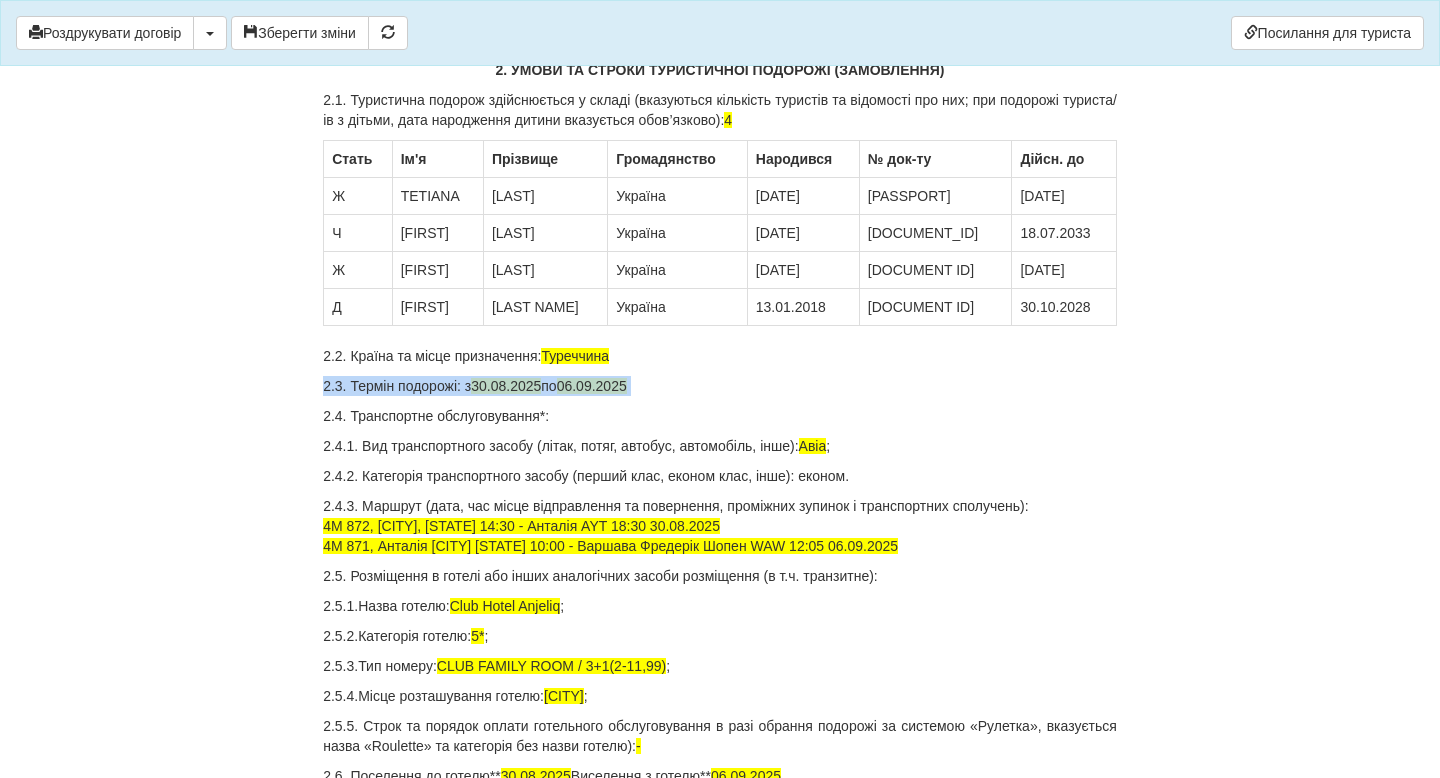 click on "ДОГОВІР №  78089
на туристичне обслуговування
м.  Рівне
07.04.2025  р.
Товариство з обмеженою відповідальністю «Туристична компанія Анекс Тур» , (надалі –  ТУРОПЕРАТОР ), від імені, за рахунок та за дорученням якого на підставі агентського договору діє  ТОВ ФОКСТРОТ ІКС О  в особі  директора   Куделько Сергій Олександрович , що діє на підставі  Статуту  (надалі –  ТУРАГЕНТ ), від імені, за рахунок та за дорученням якого на підставі субагентського договору діє  ФОП Забурко І А  в особі  Забурко Інна   (надалі –  ТУРСУБАГЕНТ MATIIASH TETIANA   —" at bounding box center [720, 4315] 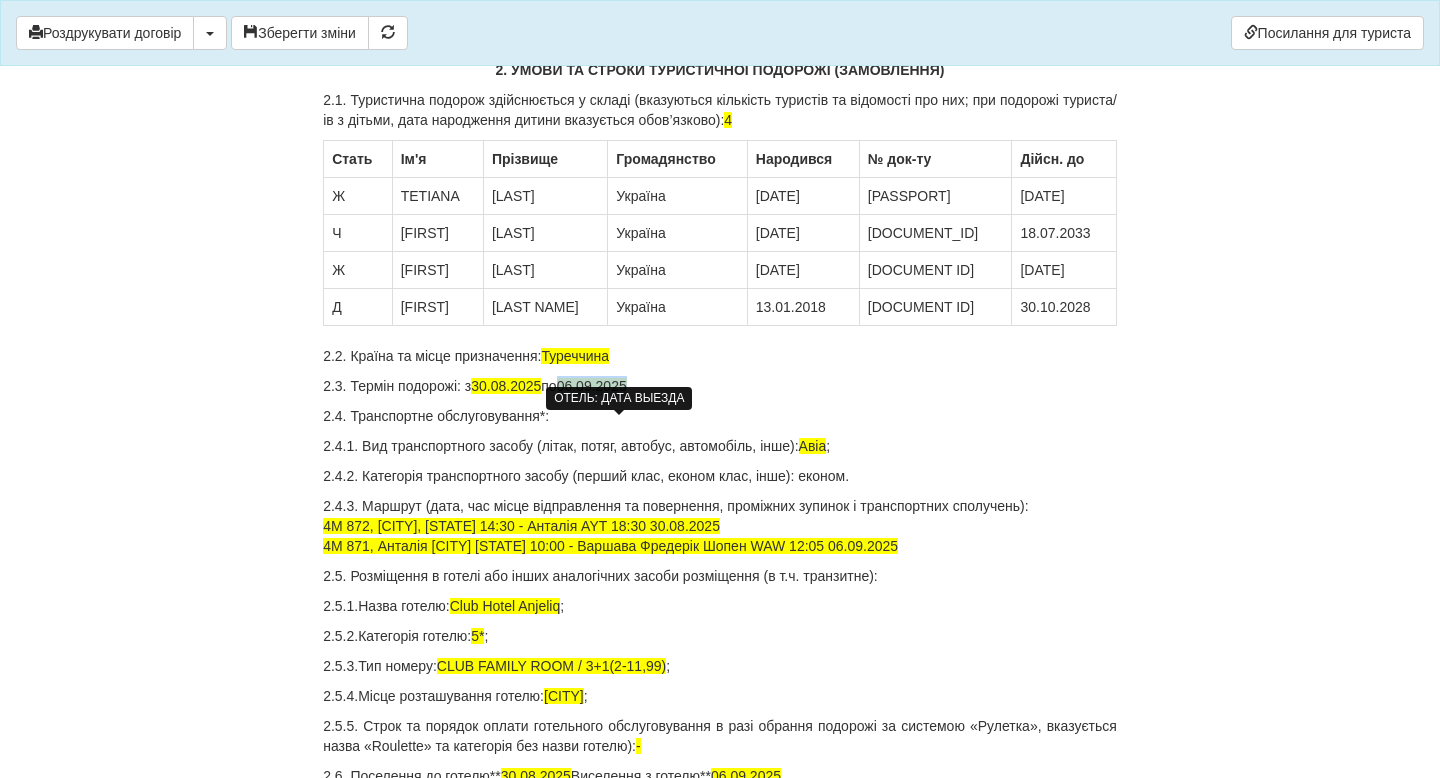 drag, startPoint x: 657, startPoint y: 426, endPoint x: 583, endPoint y: 421, distance: 74.168724 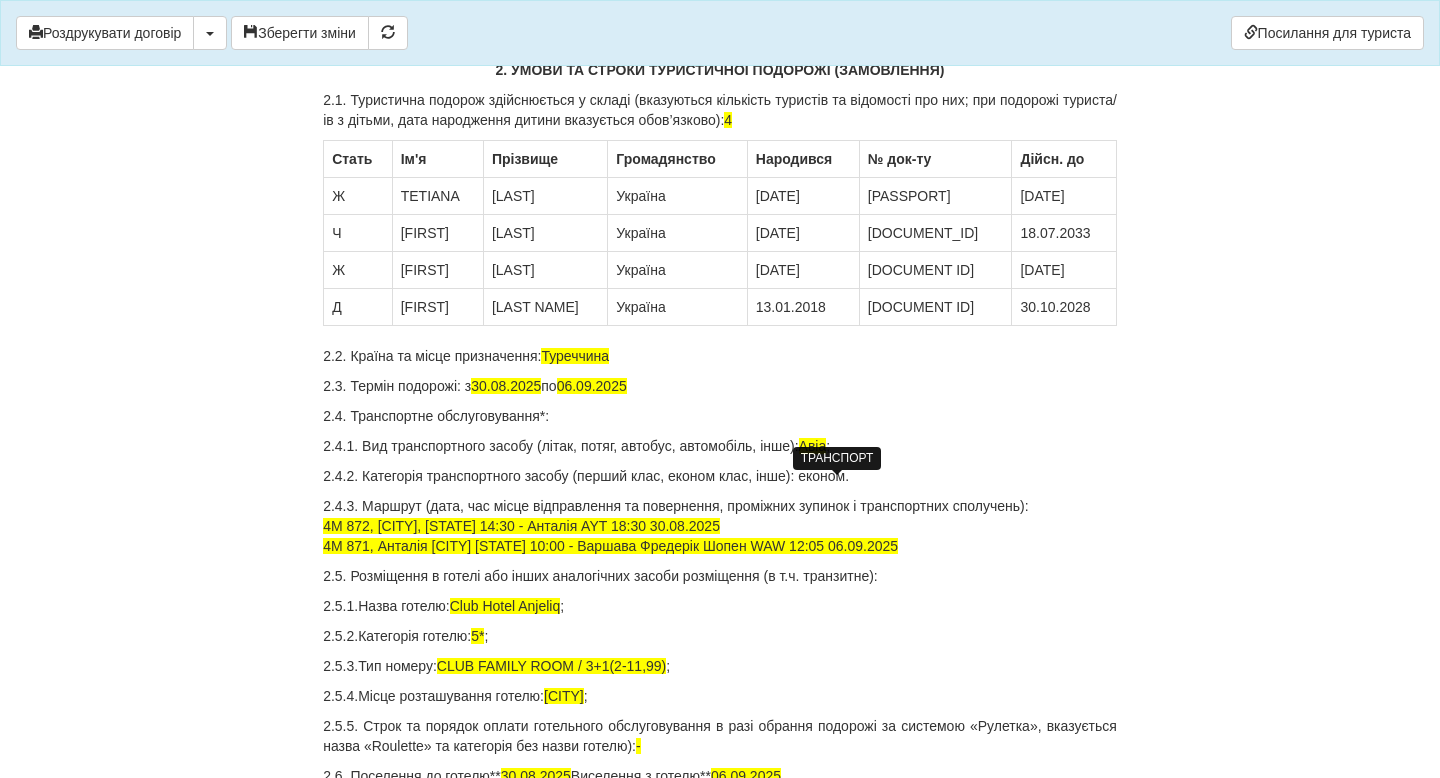 click on "Авіа" at bounding box center [813, 446] 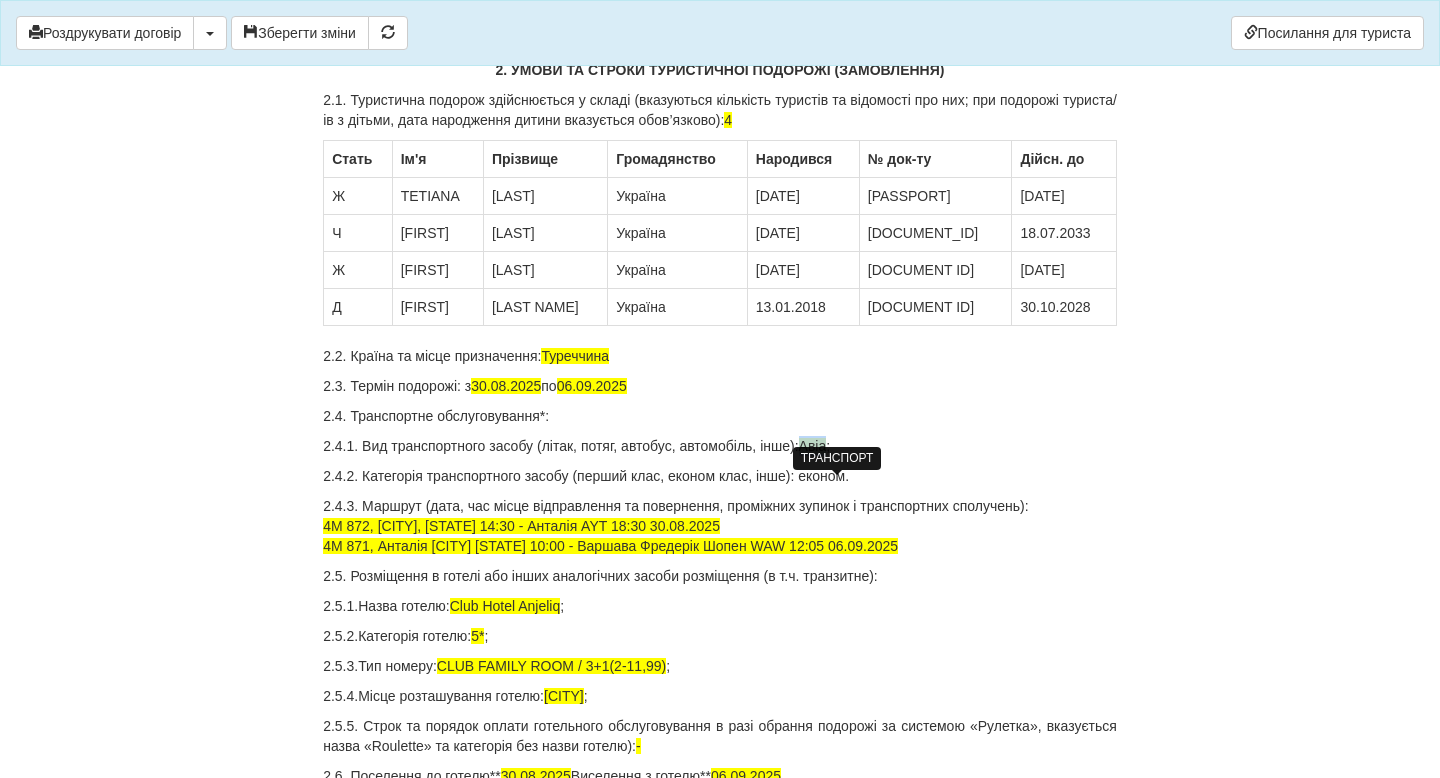 click on "Авіа" at bounding box center [813, 446] 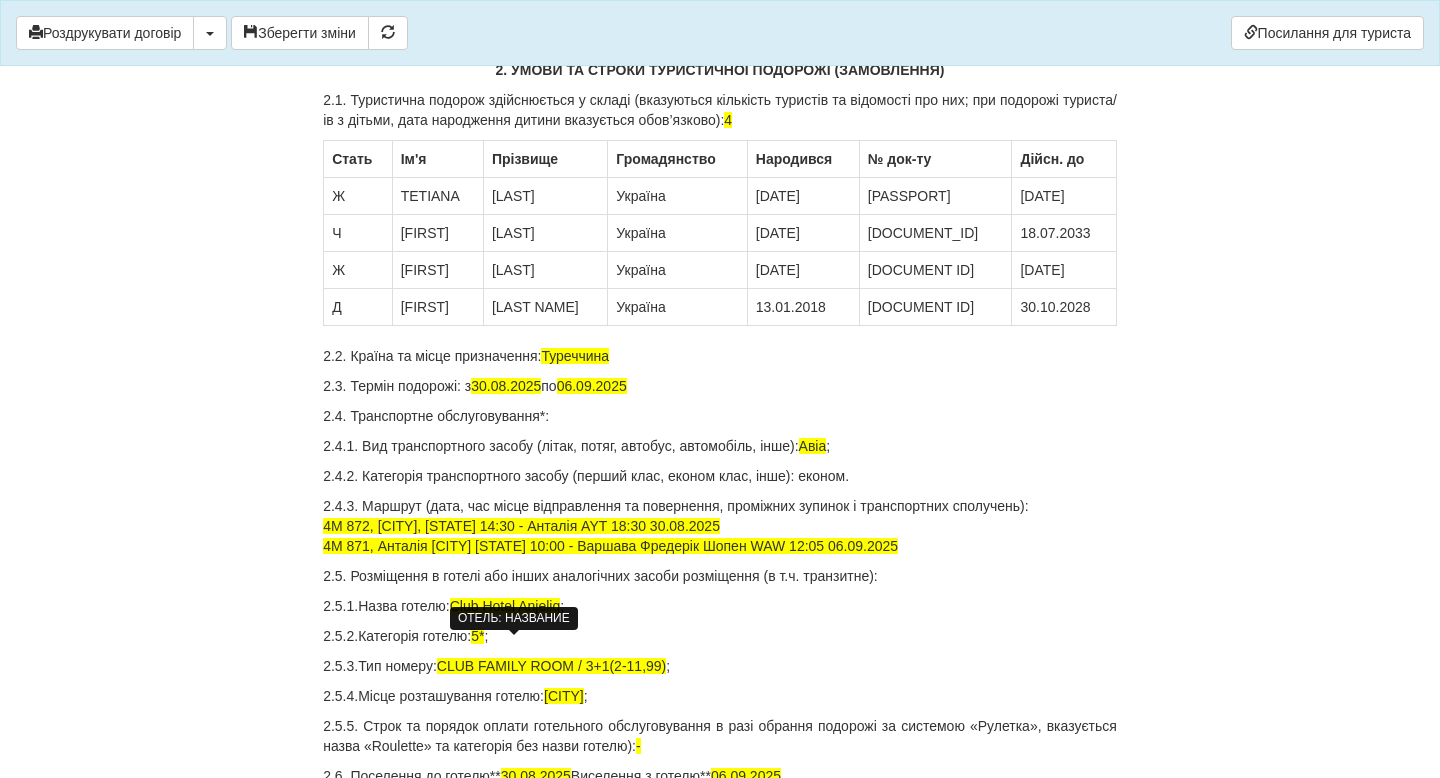 click on "Club Hotel Anjeliq" at bounding box center (505, 606) 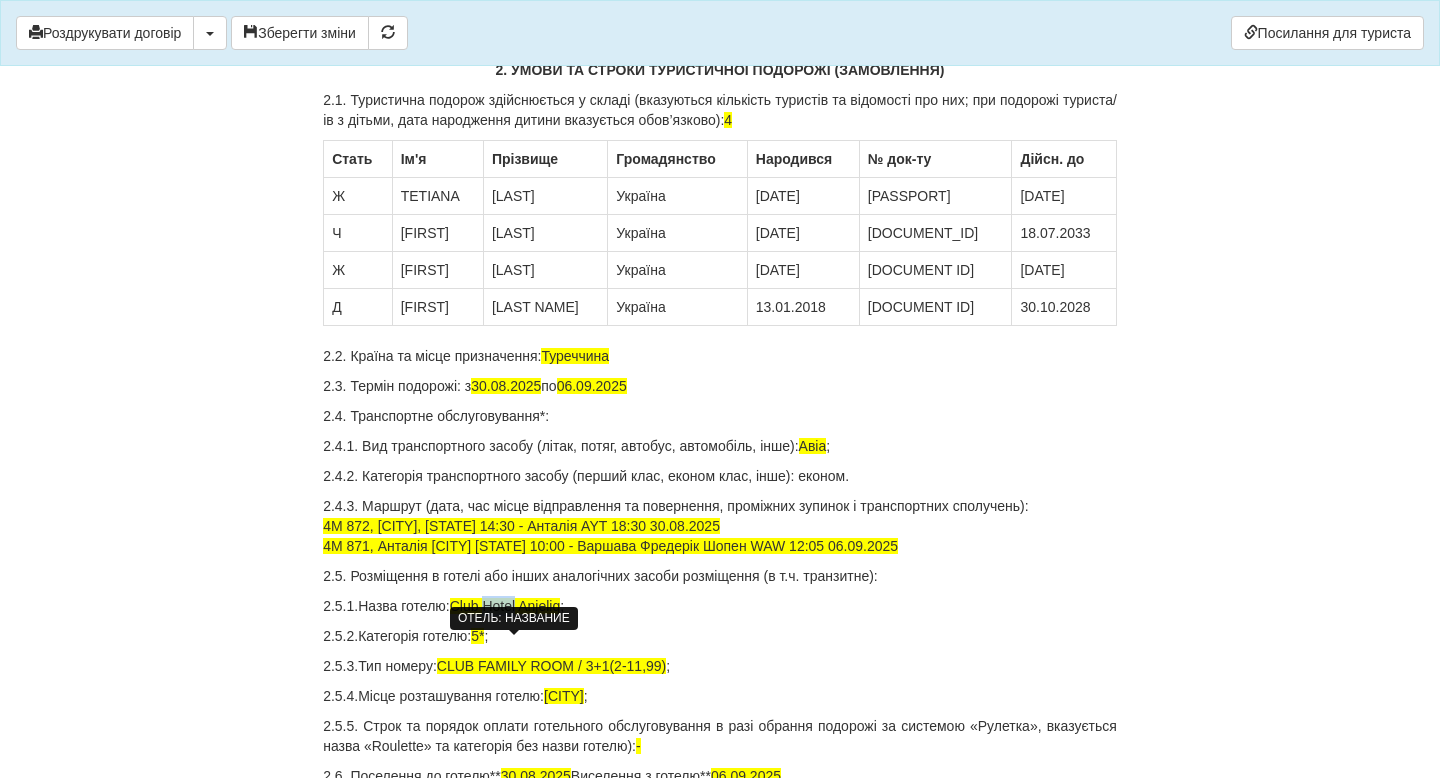 click on "Club Hotel Anjeliq" at bounding box center [505, 606] 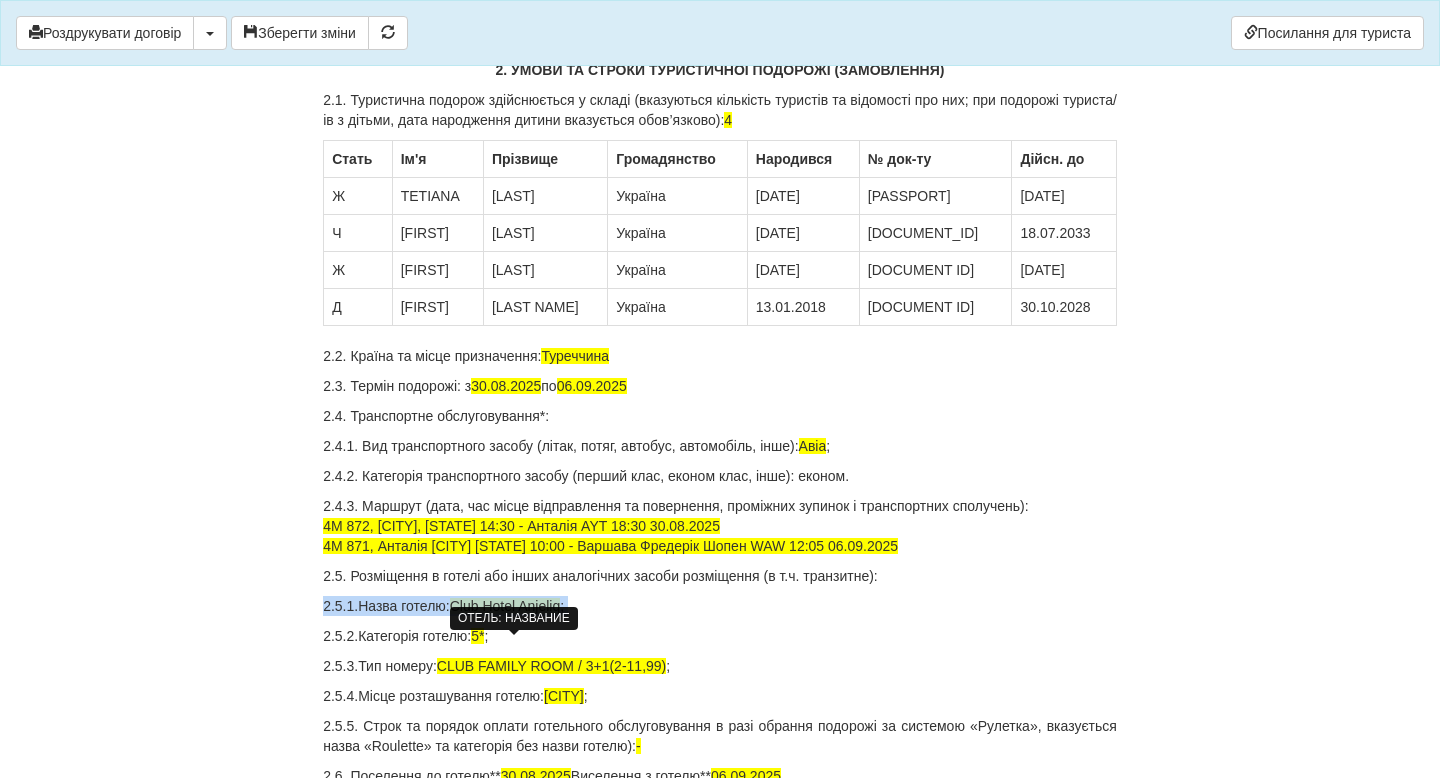 click on "Club Hotel Anjeliq" at bounding box center (505, 606) 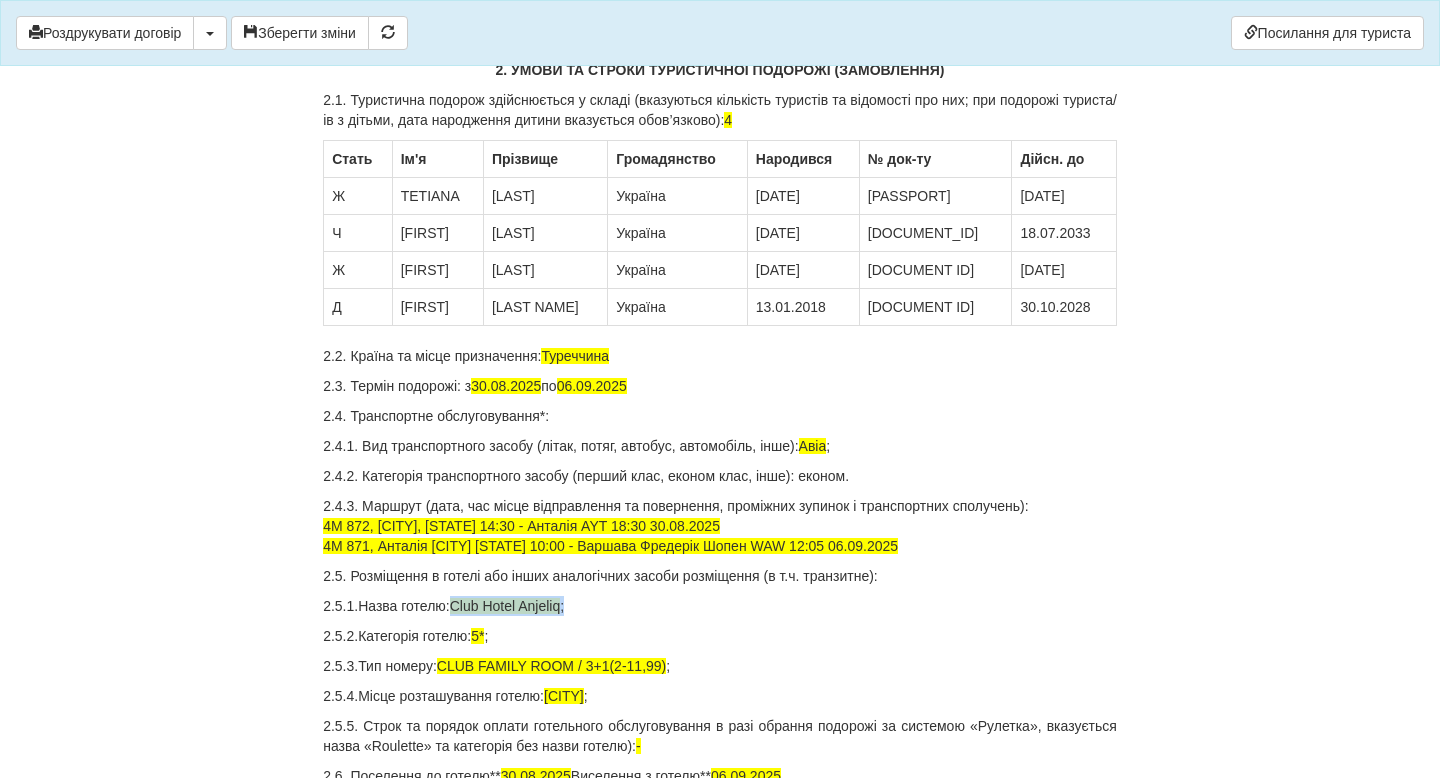 drag, startPoint x: 458, startPoint y: 647, endPoint x: 573, endPoint y: 645, distance: 115.01739 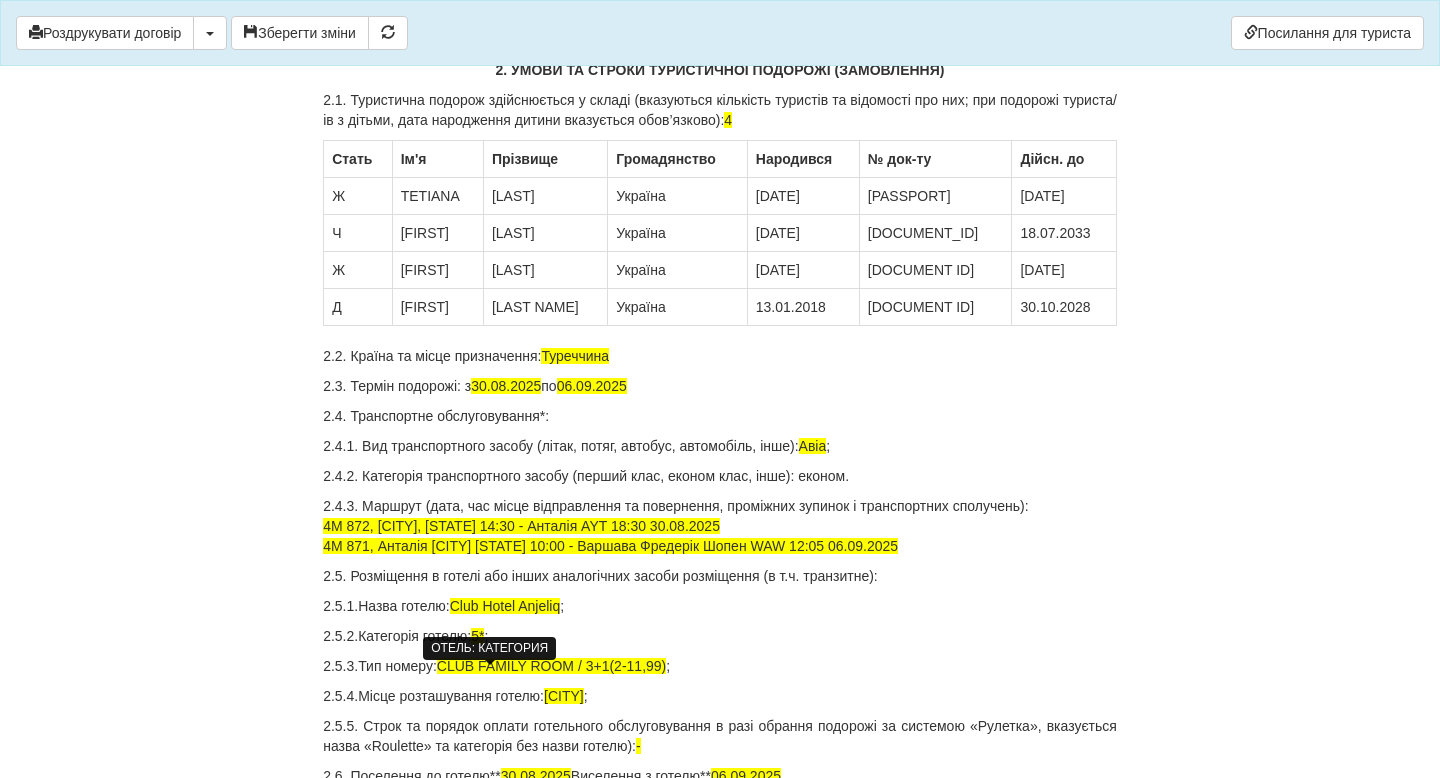 click on "5*" at bounding box center [477, 636] 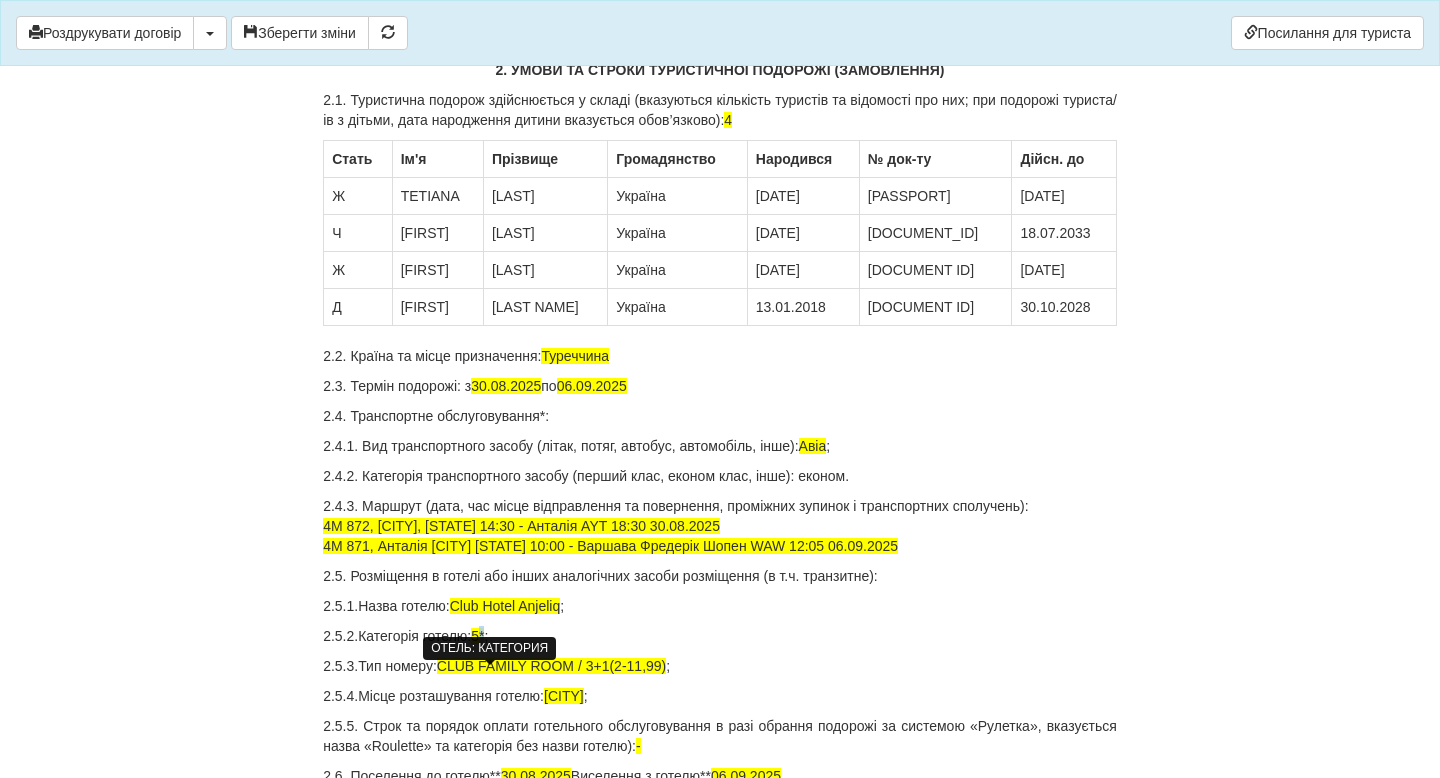 click on "5*" at bounding box center [477, 636] 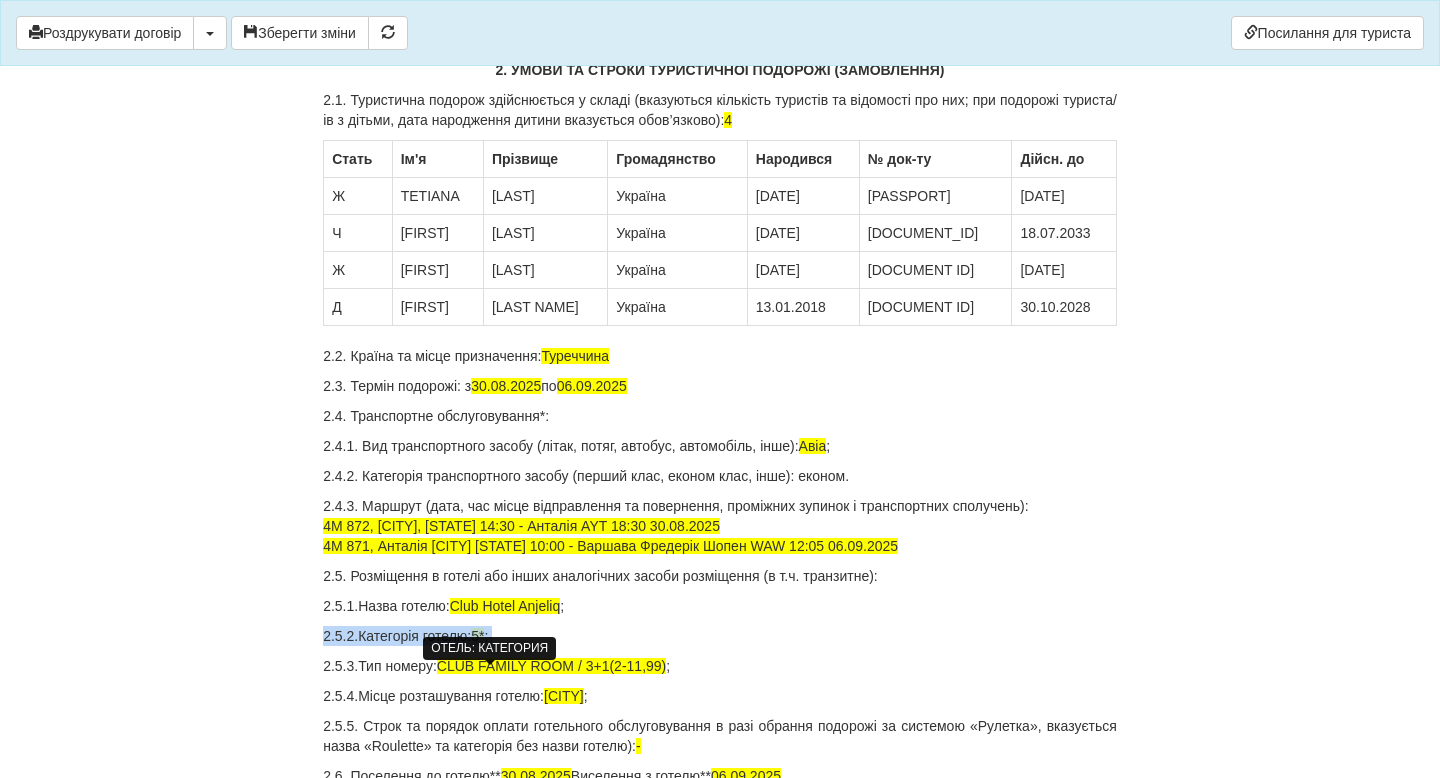 click on "5*" at bounding box center [477, 636] 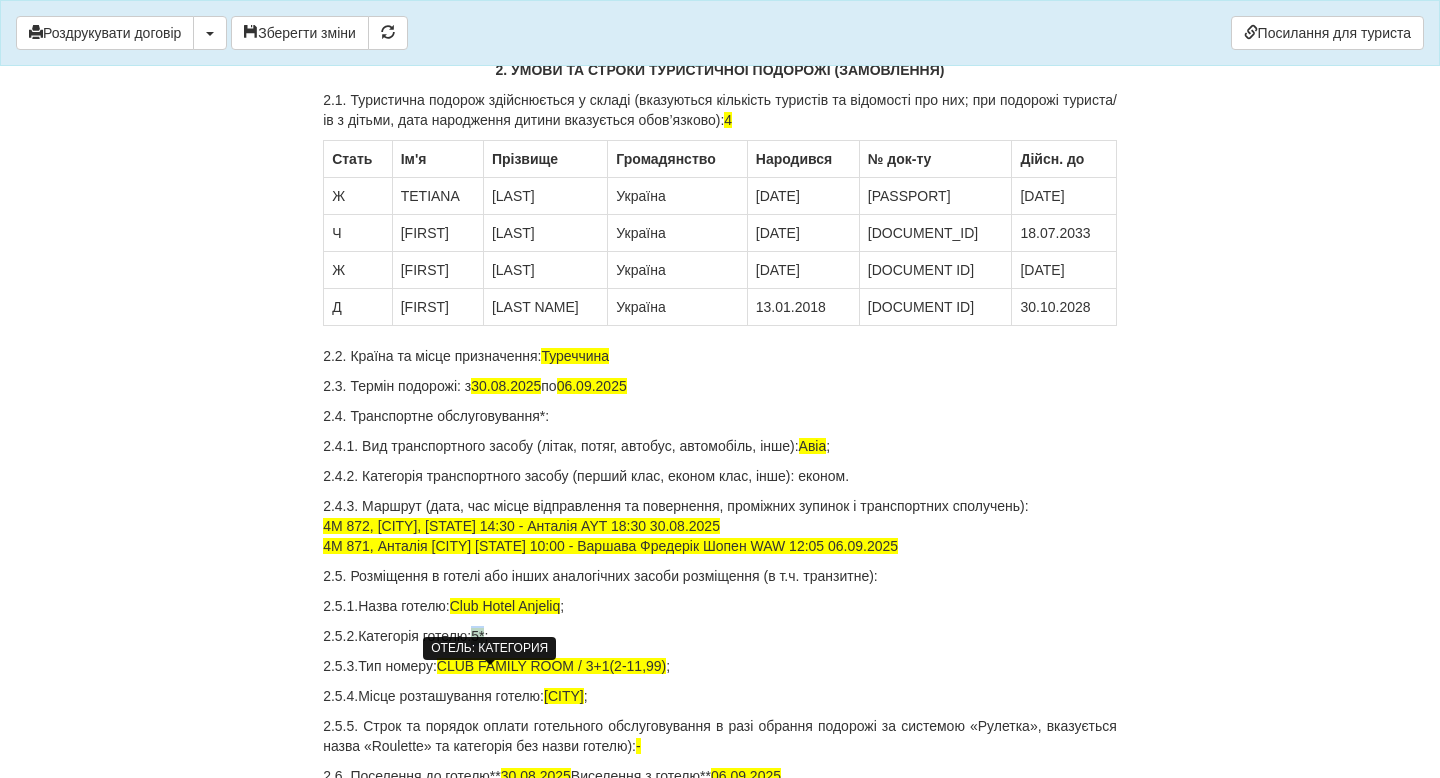 drag, startPoint x: 485, startPoint y: 677, endPoint x: 496, endPoint y: 678, distance: 11.045361 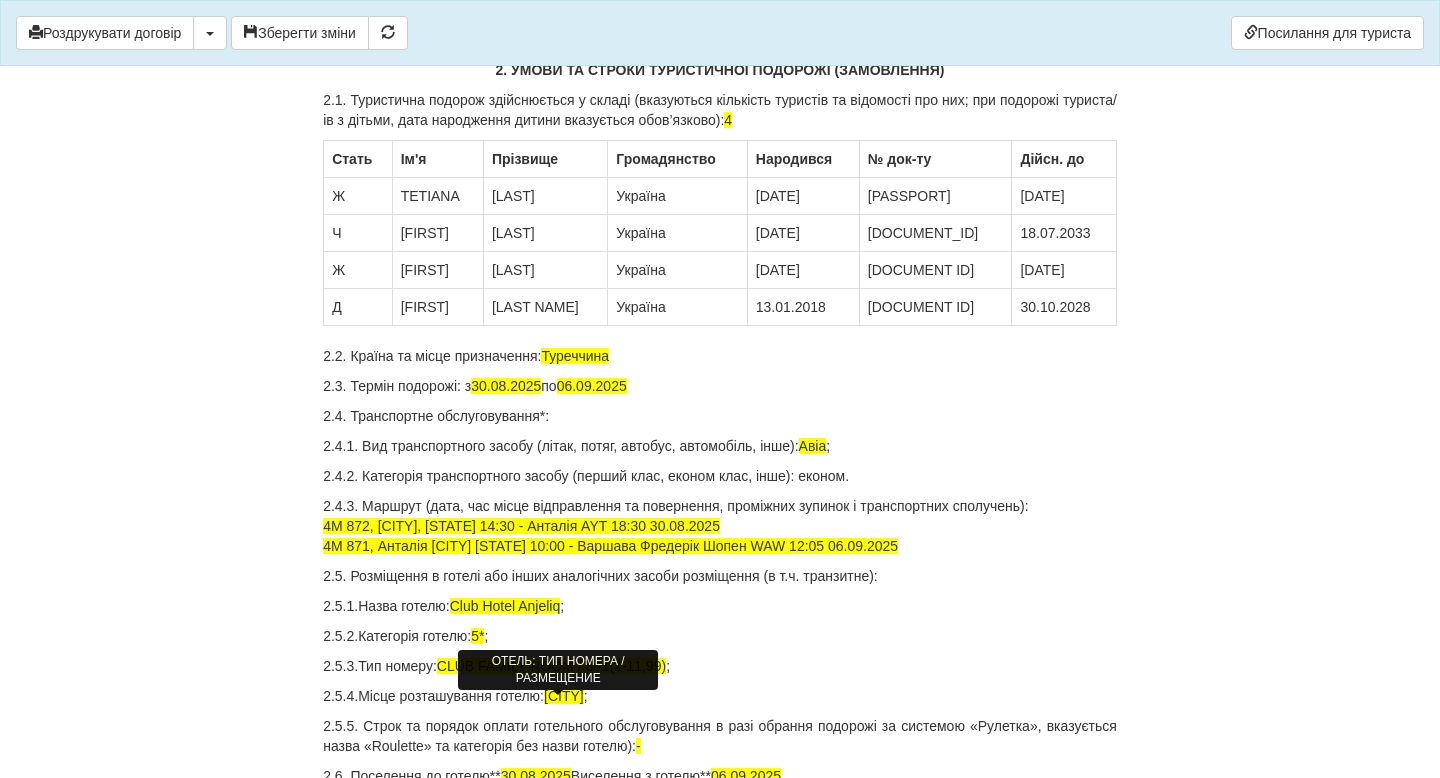 click on "CLUB FAMILY ROOM / 3+1(2-11,99)" at bounding box center [551, 666] 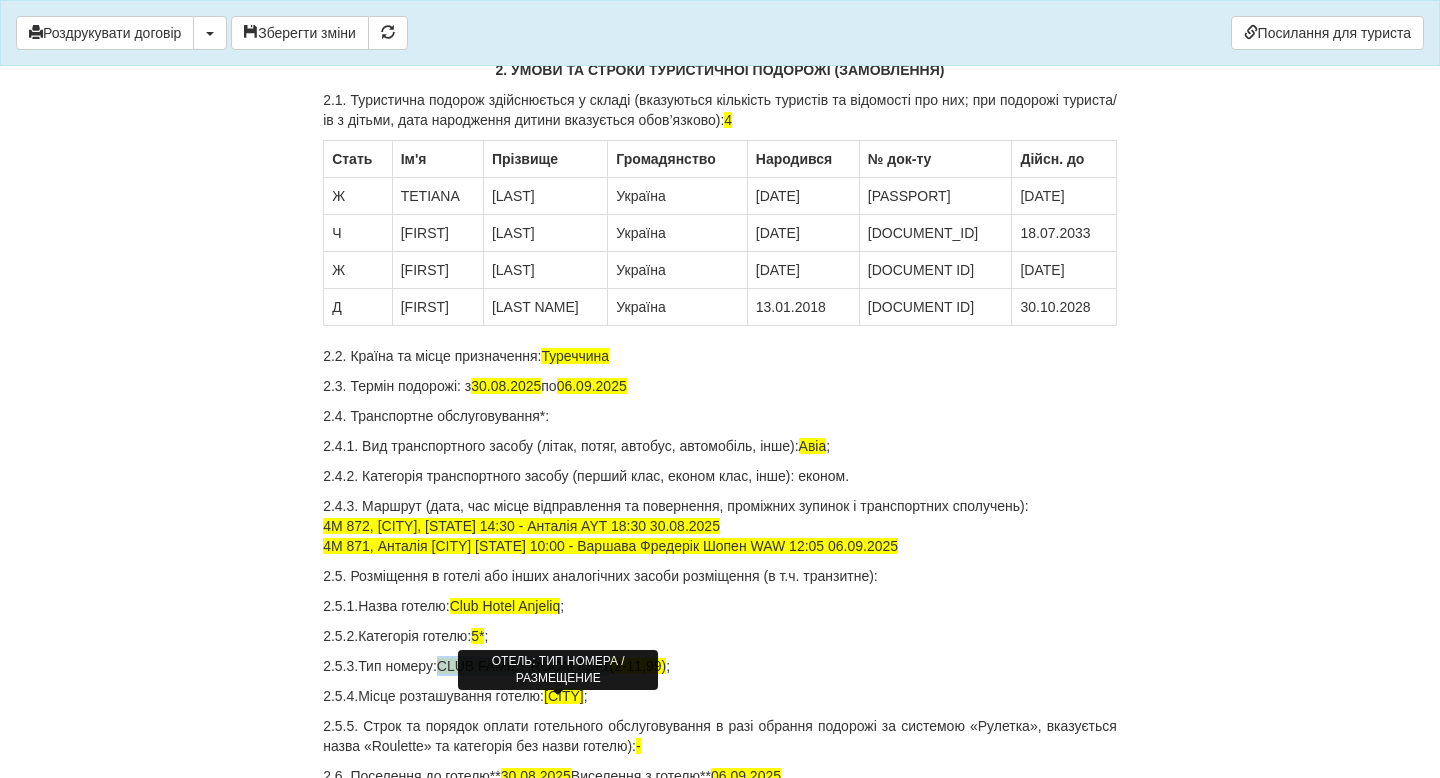 drag, startPoint x: 444, startPoint y: 709, endPoint x: 616, endPoint y: 708, distance: 172.00291 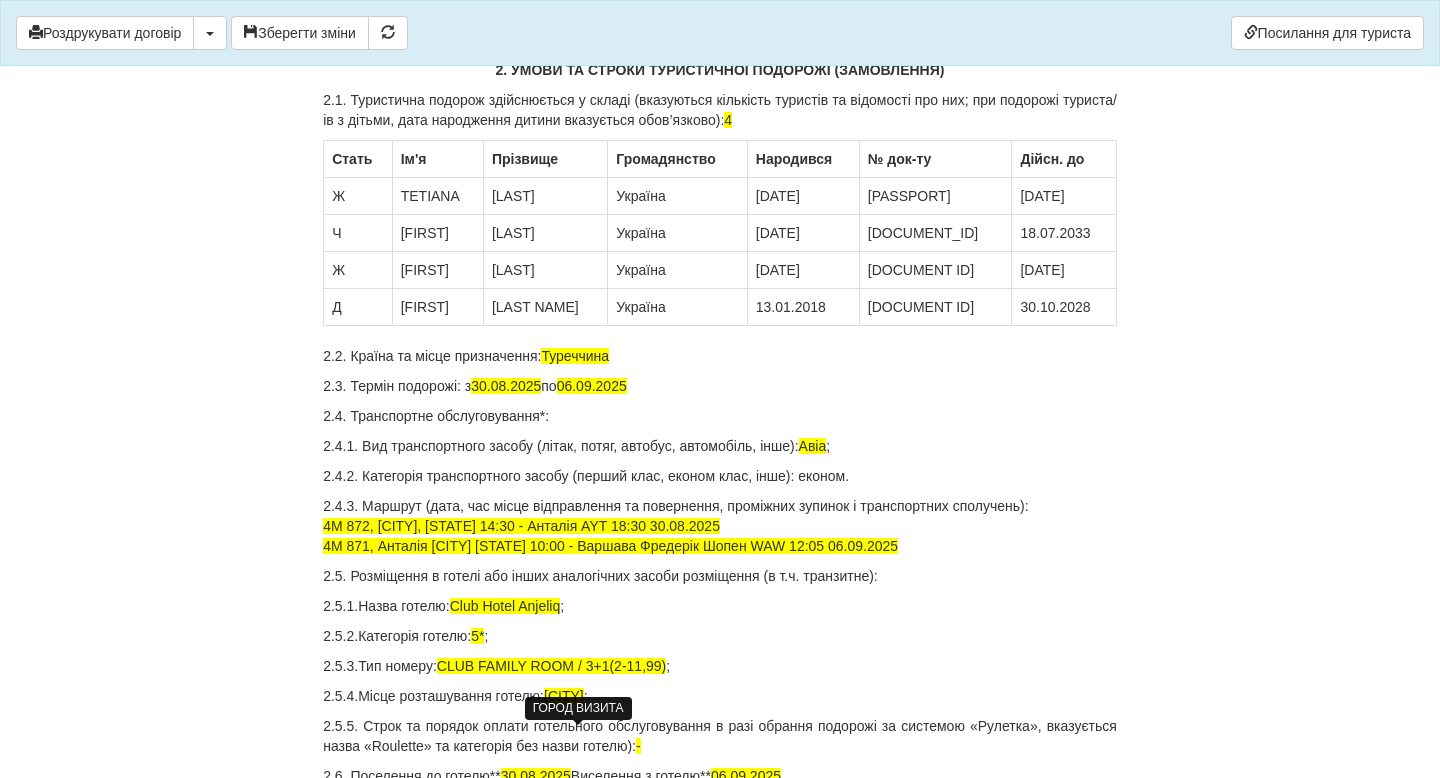 click on "Аланія" at bounding box center [564, 696] 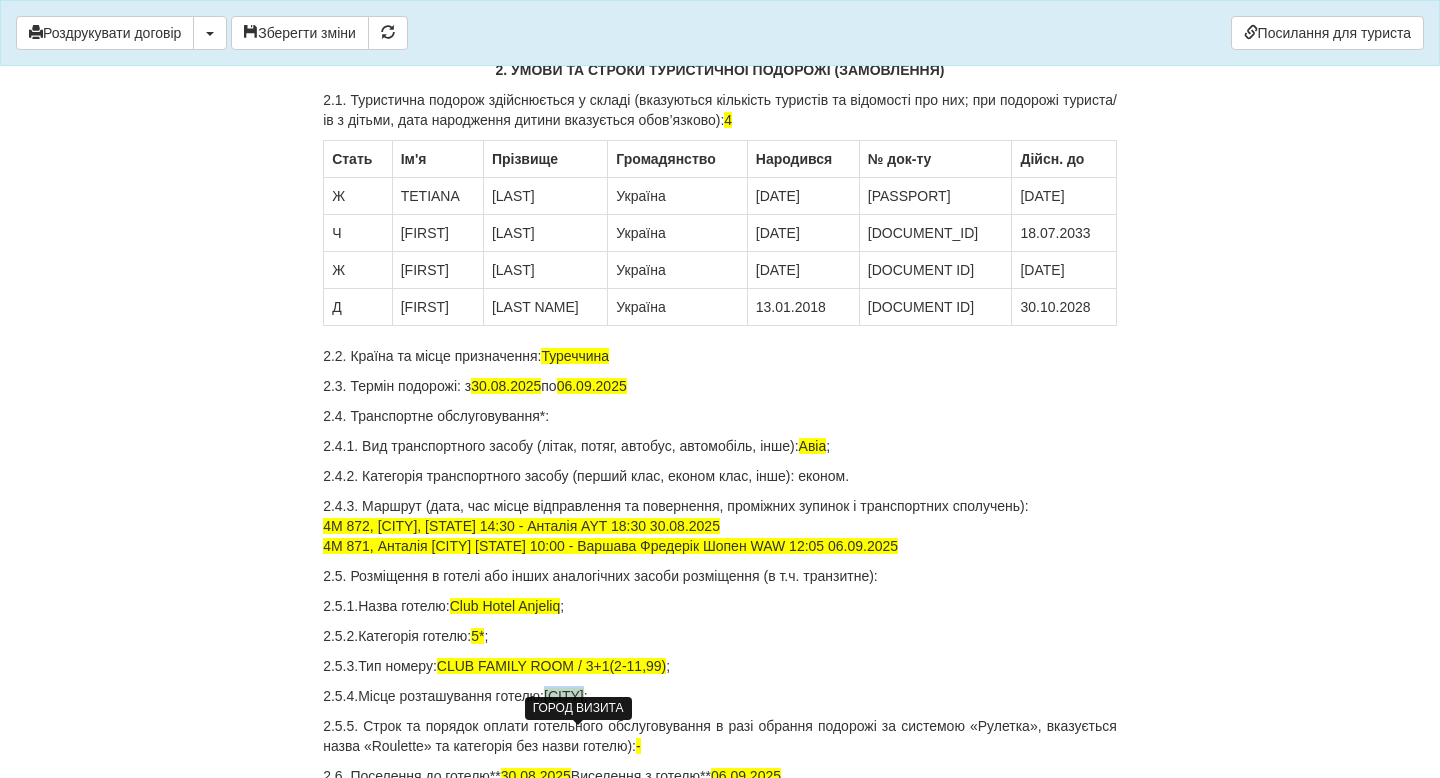 click on "Аланія" at bounding box center (564, 696) 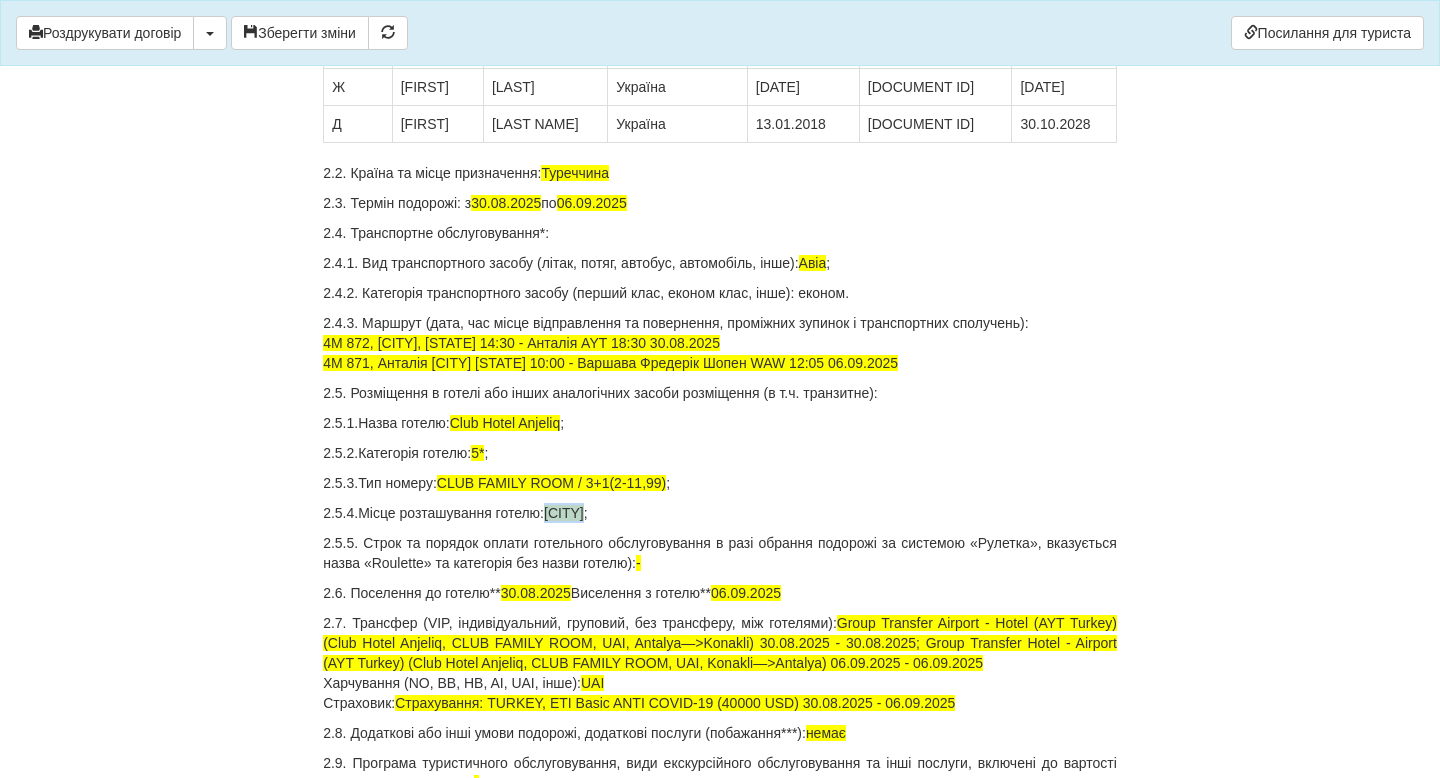 scroll, scrollTop: 719, scrollLeft: 0, axis: vertical 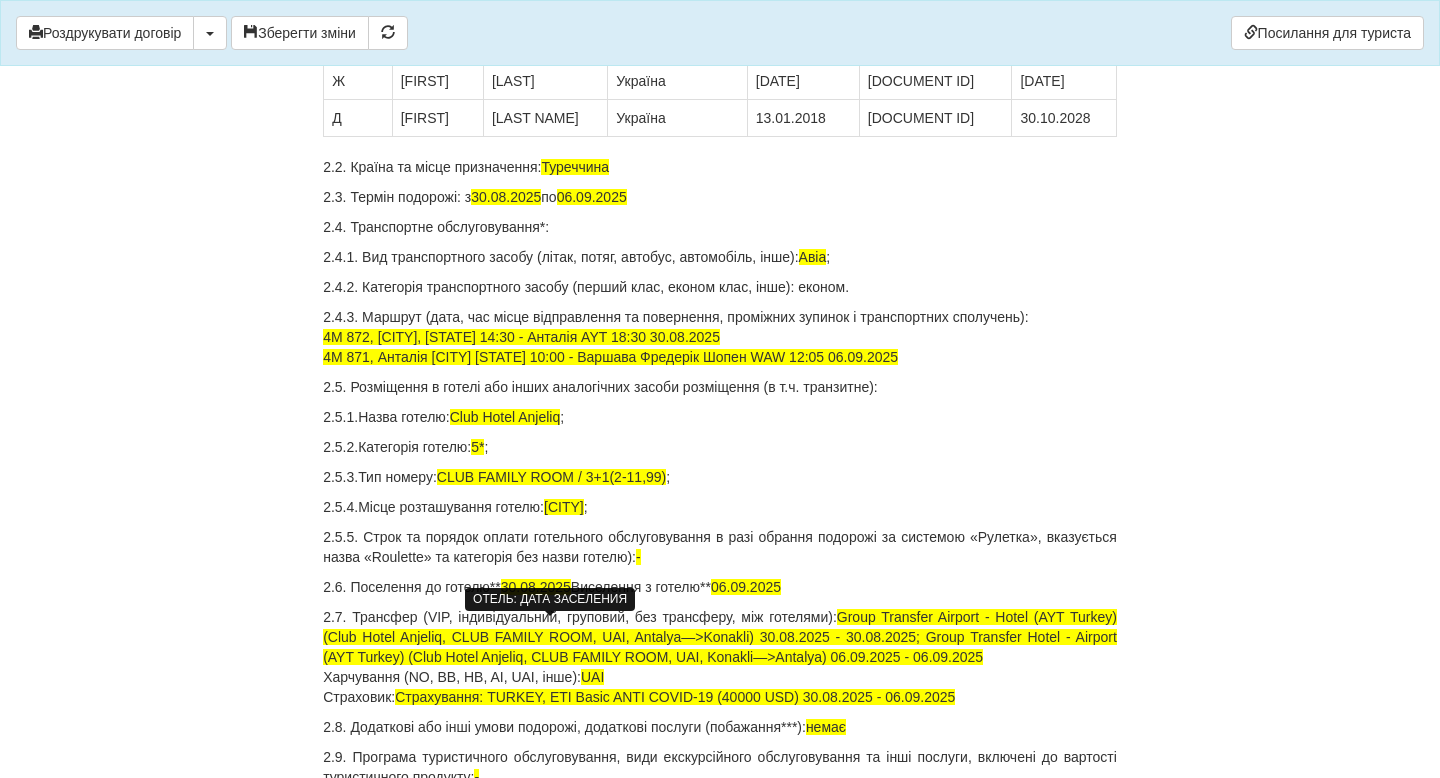 click on "30.08.2025" at bounding box center (536, 587) 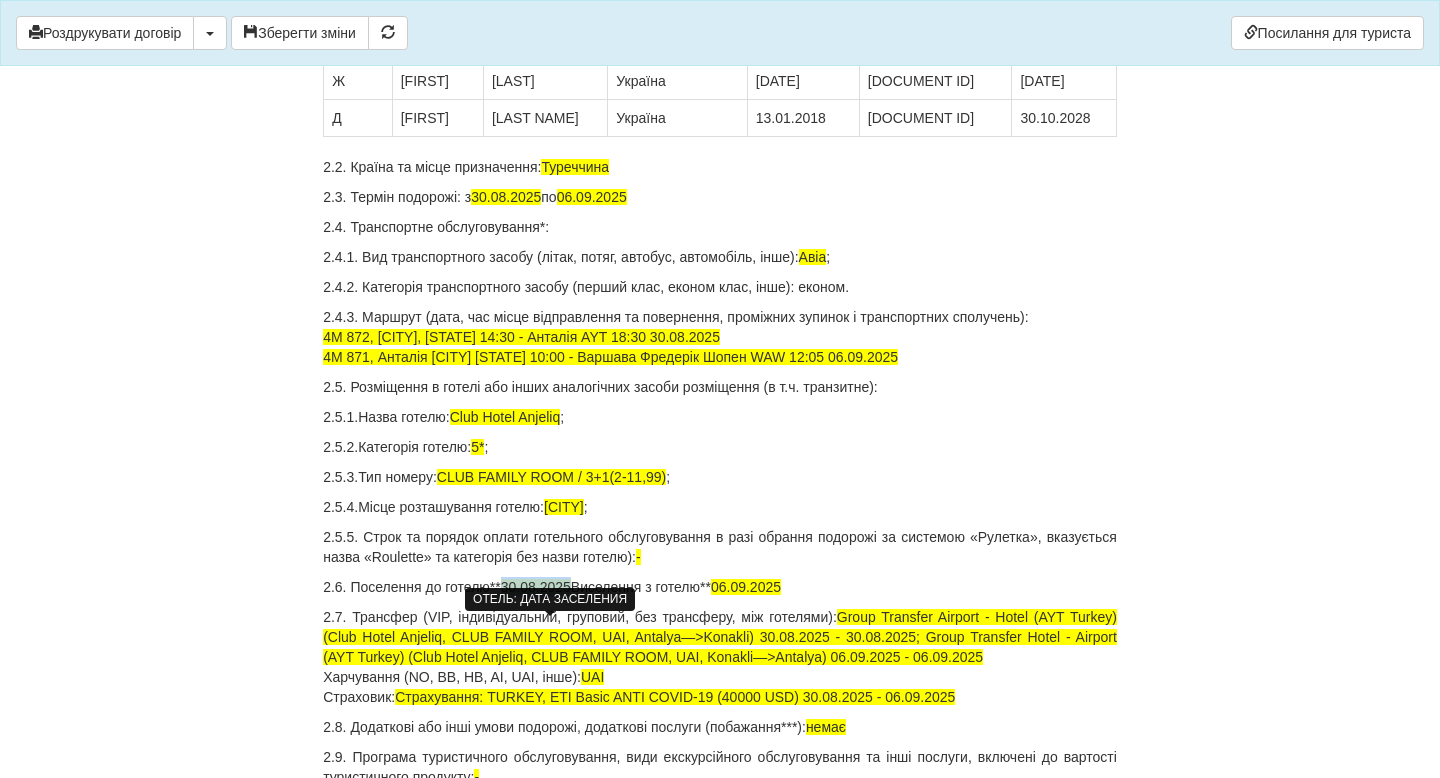 click on "30.08.2025" at bounding box center (536, 587) 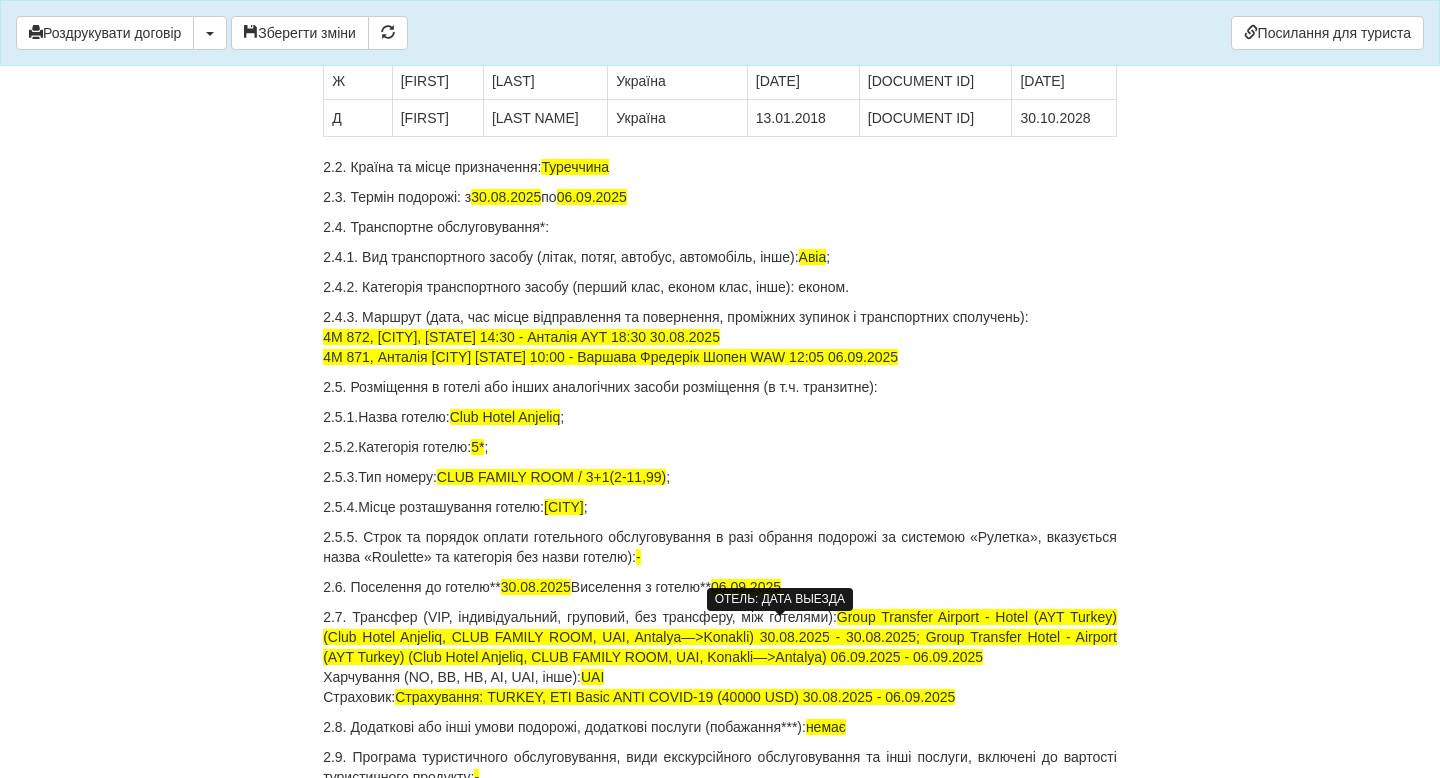 click on "06.09.2025" at bounding box center (746, 587) 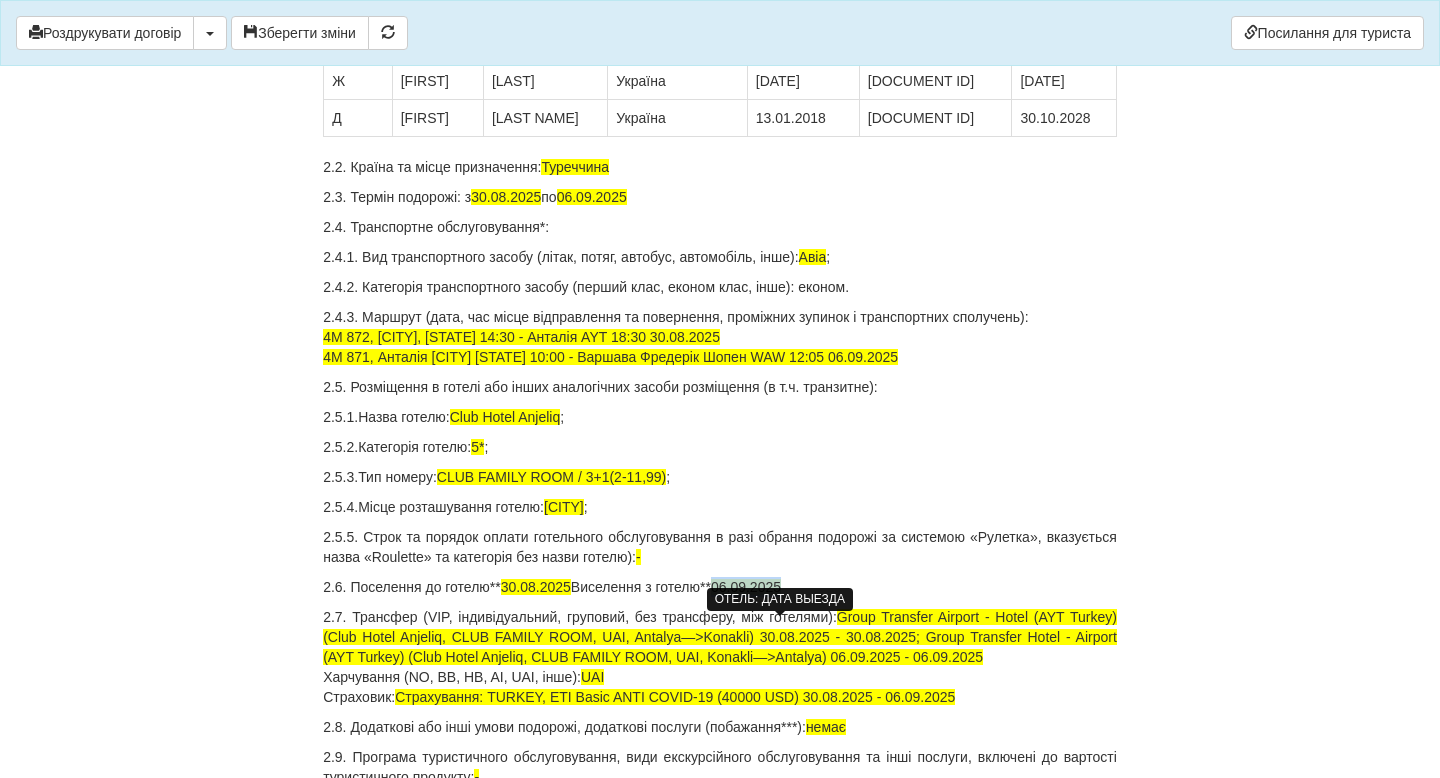 click on "06.09.2025" at bounding box center (746, 587) 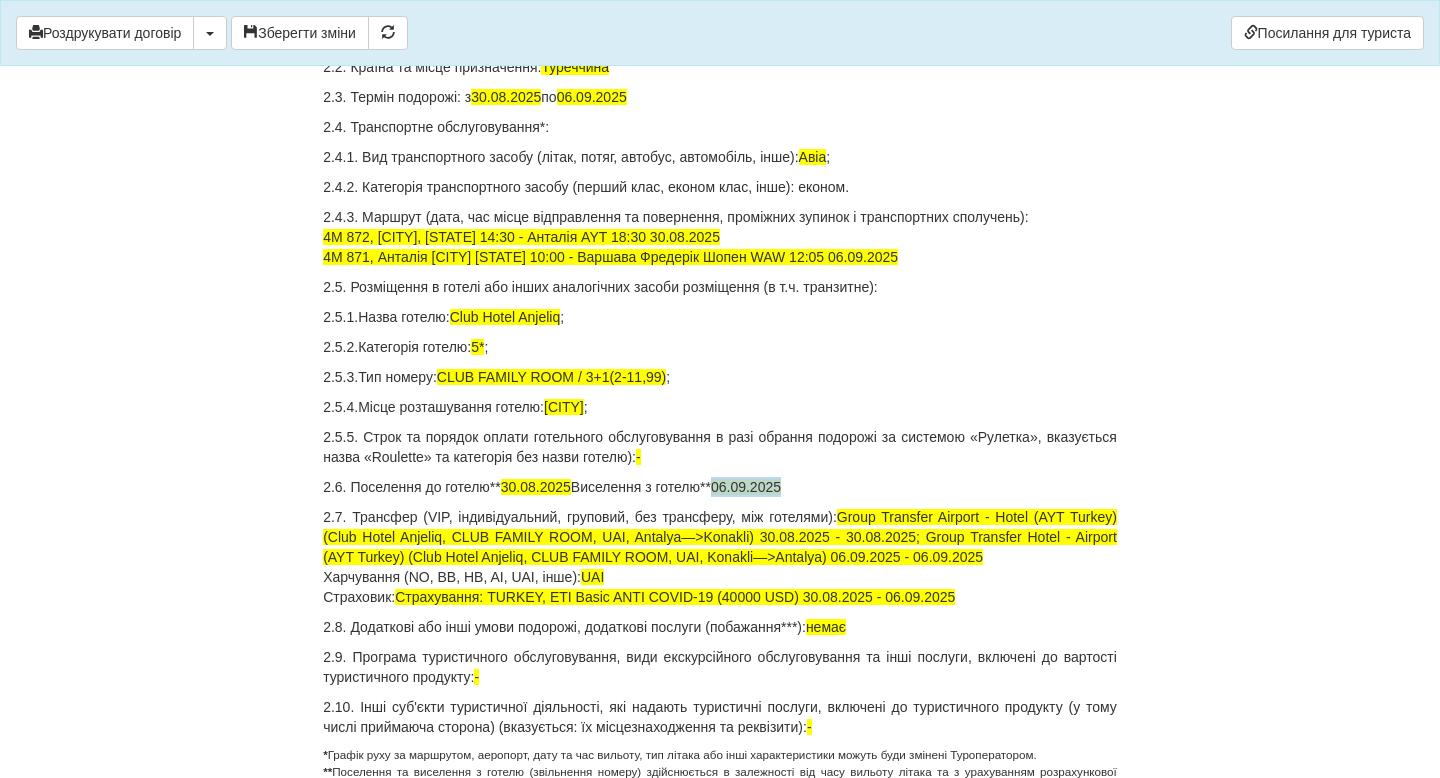 scroll, scrollTop: 824, scrollLeft: 0, axis: vertical 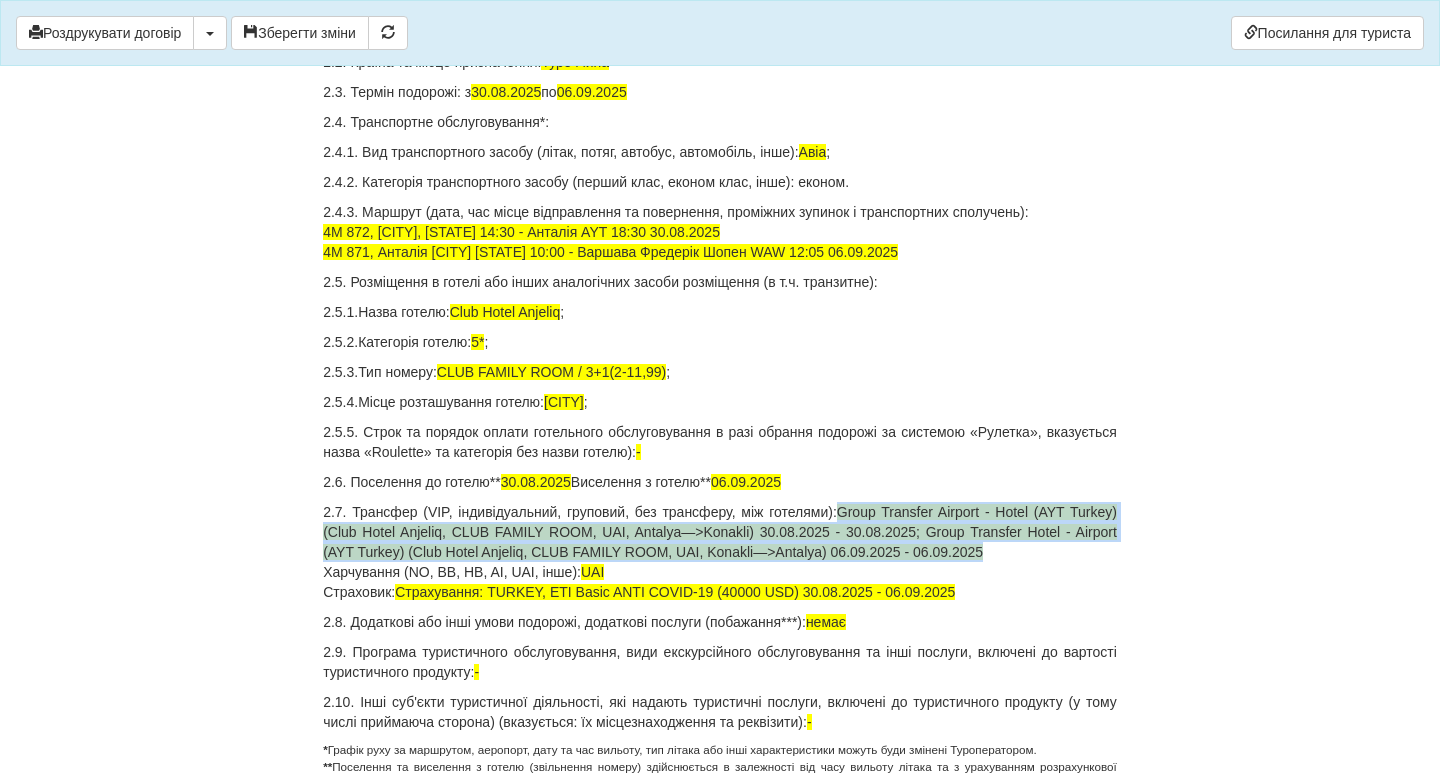 copy on "Group Transfer Airport - Hotel (AYT Turkey) (Club Hotel Anjeliq, CLUB FAMILY ROOM, UAI, Antalya—>Konakli) 30.08.2025 - 30.08.2025; Group Transfer Hotel - Airport (AYT Turkey) (Club Hotel Anjeliq, CLUB FAMILY ROOM, UAI, Konakli—>Antalya) 06.09.2025 - 06.09.2025" 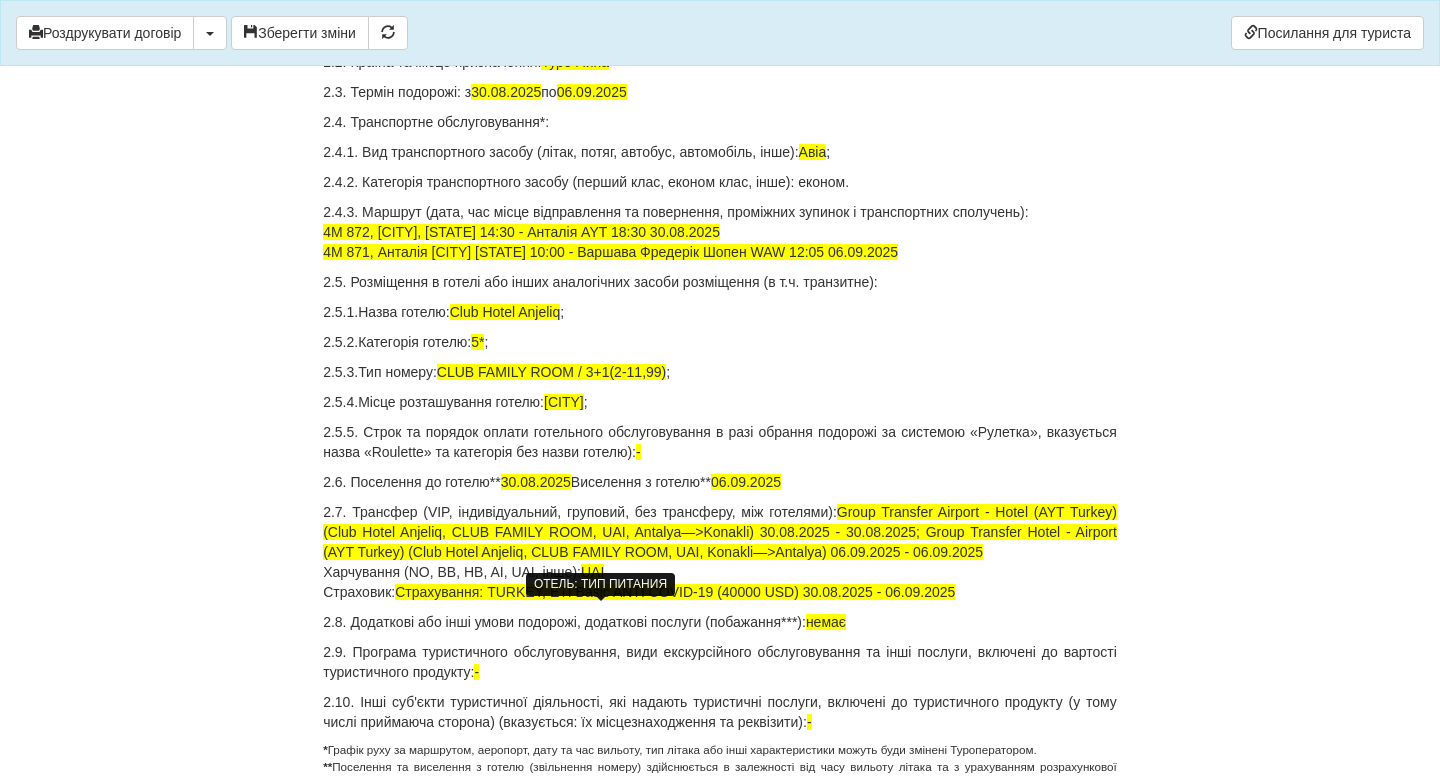 click on "UAI" at bounding box center [592, 572] 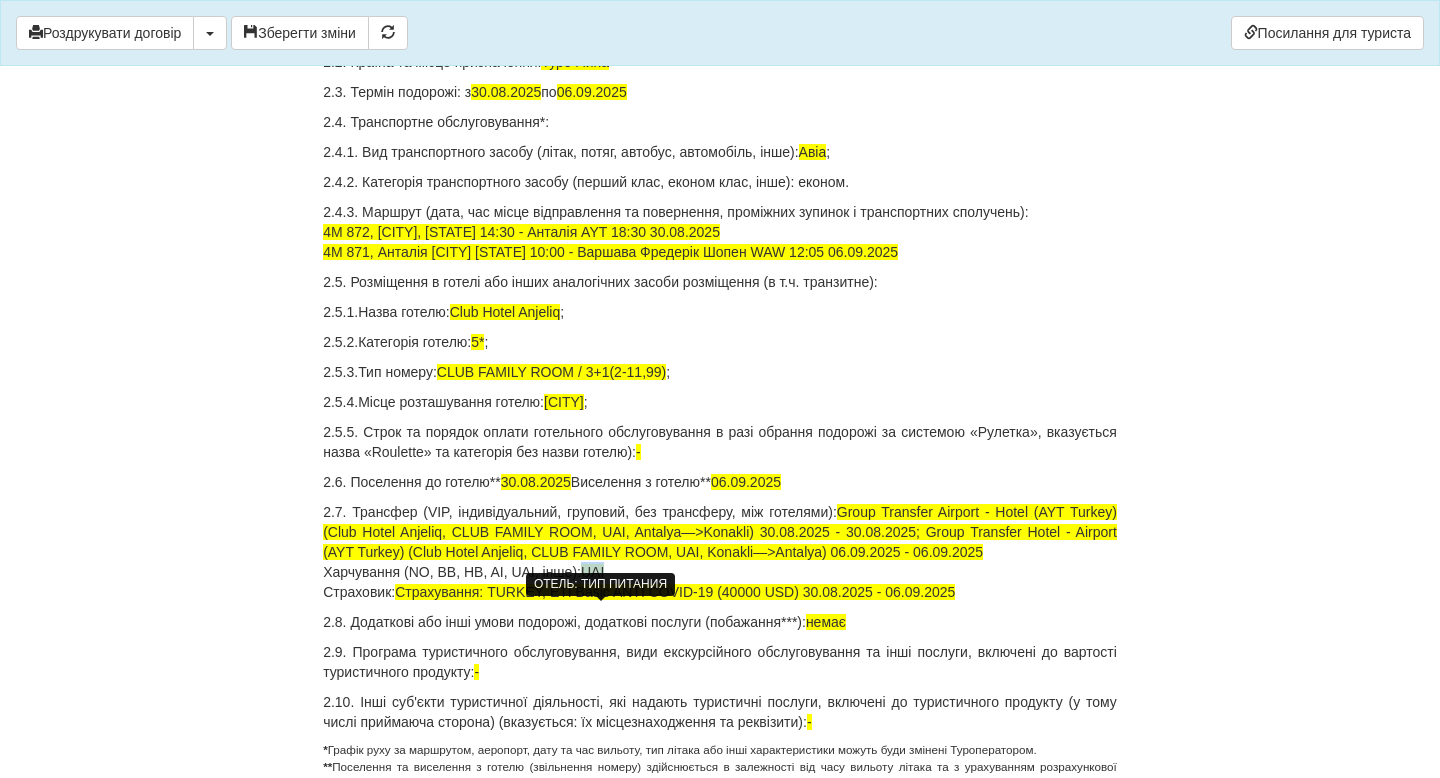 click on "UAI" at bounding box center [592, 572] 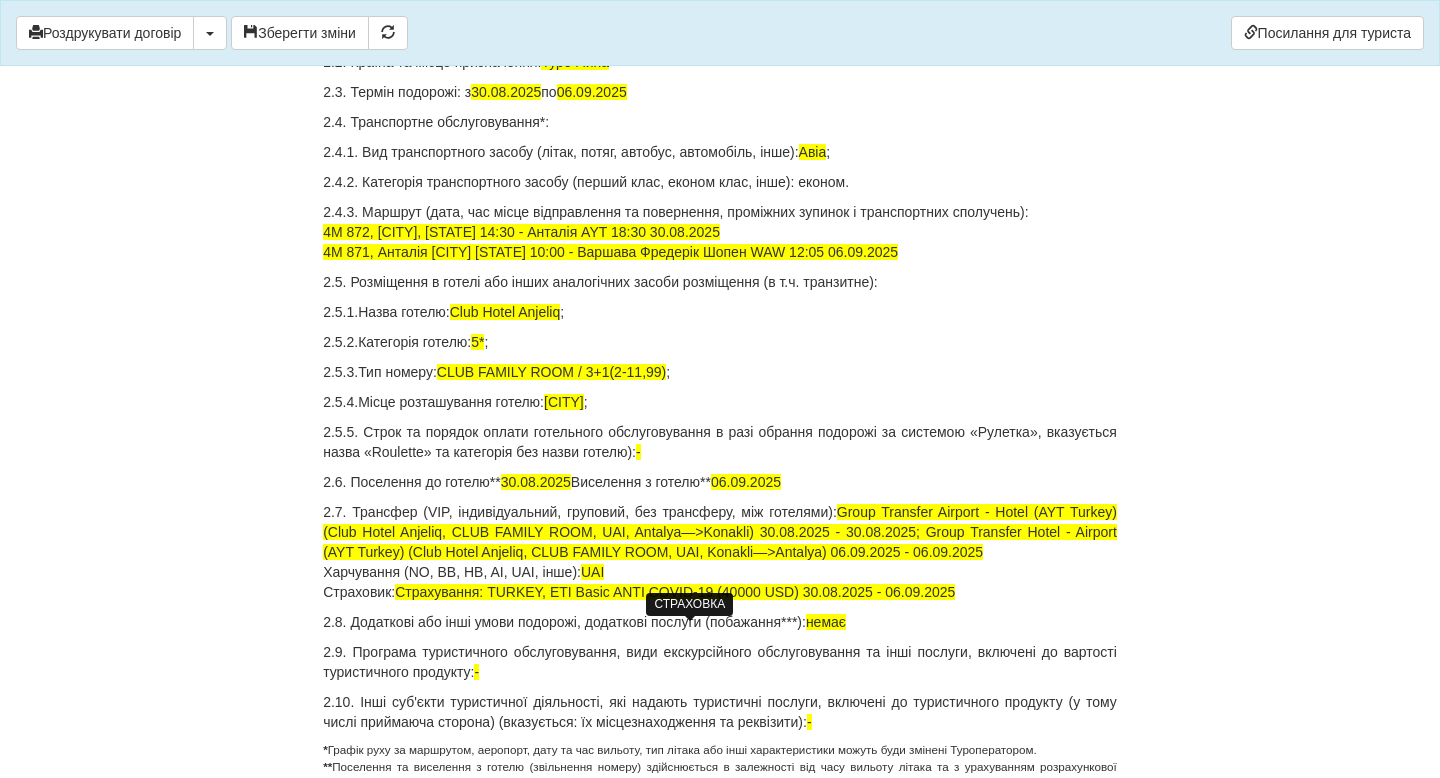 click on "Страхування: TURKEY, ETI Basic ANTI COVID-19 (40000 USD) [DATE] - [DATE]" at bounding box center (675, 592) 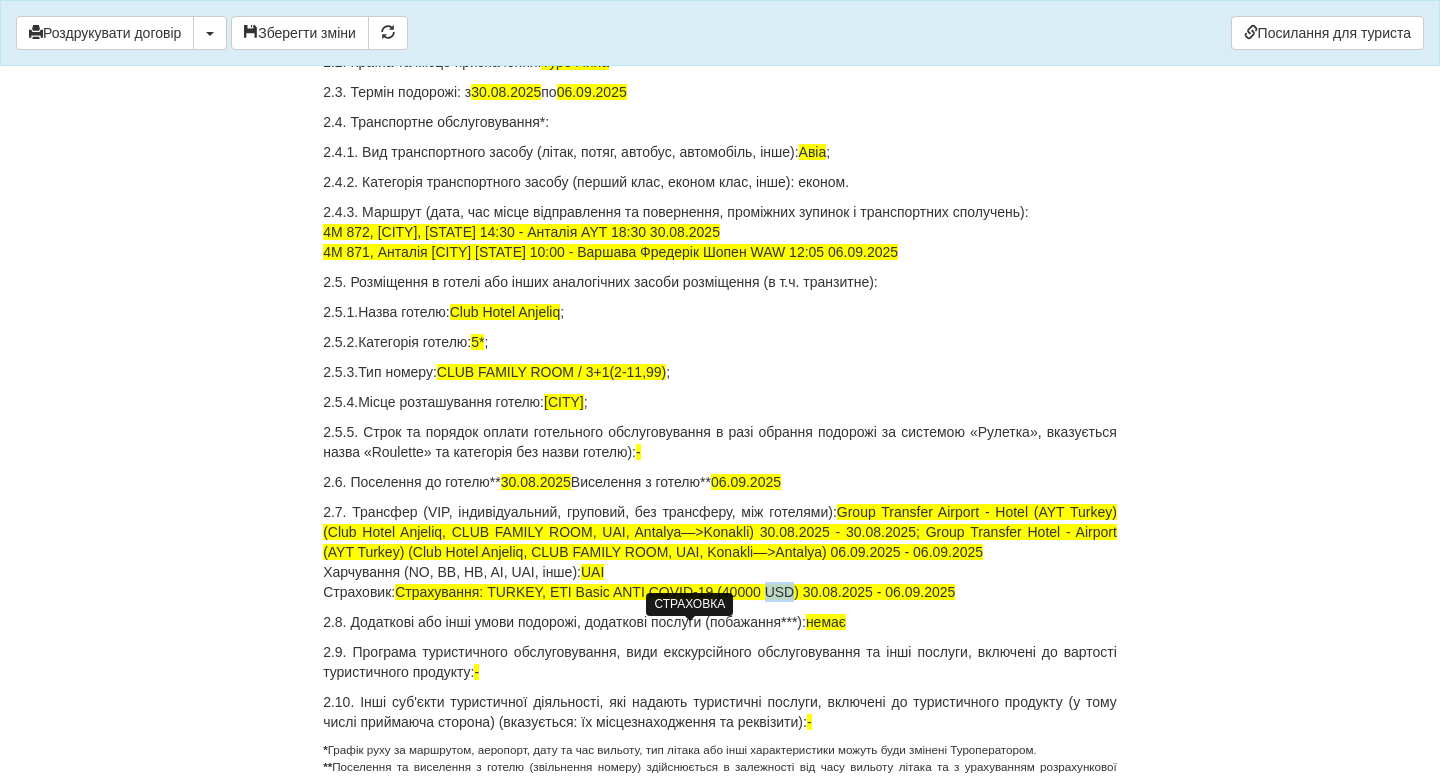 click on "Страхування: TURKEY, ETI Basic ANTI COVID-19 (40000 USD) [DATE] - [DATE]" at bounding box center (675, 592) 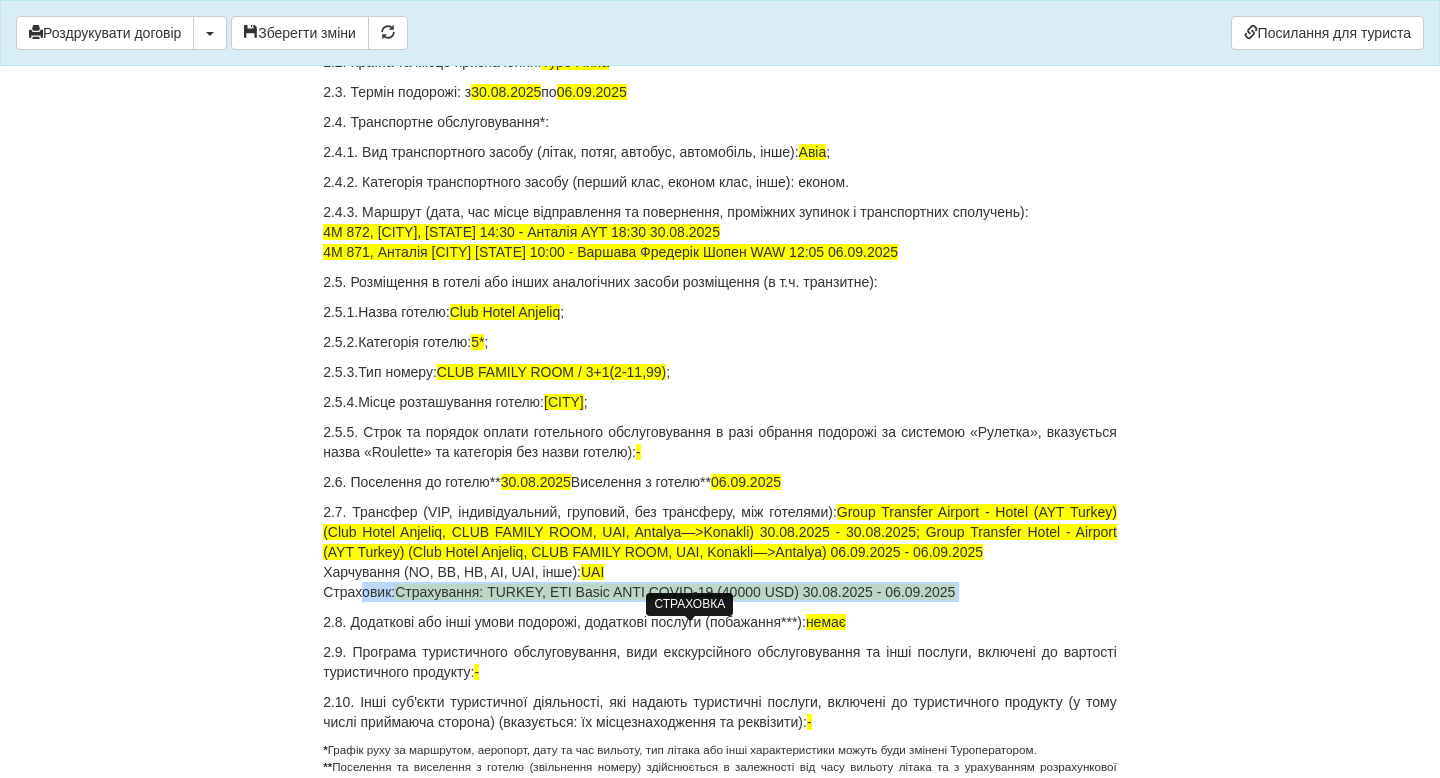 click on "Страхування: TURKEY, ETI Basic ANTI COVID-19 (40000 USD) [DATE] - [DATE]" at bounding box center (675, 592) 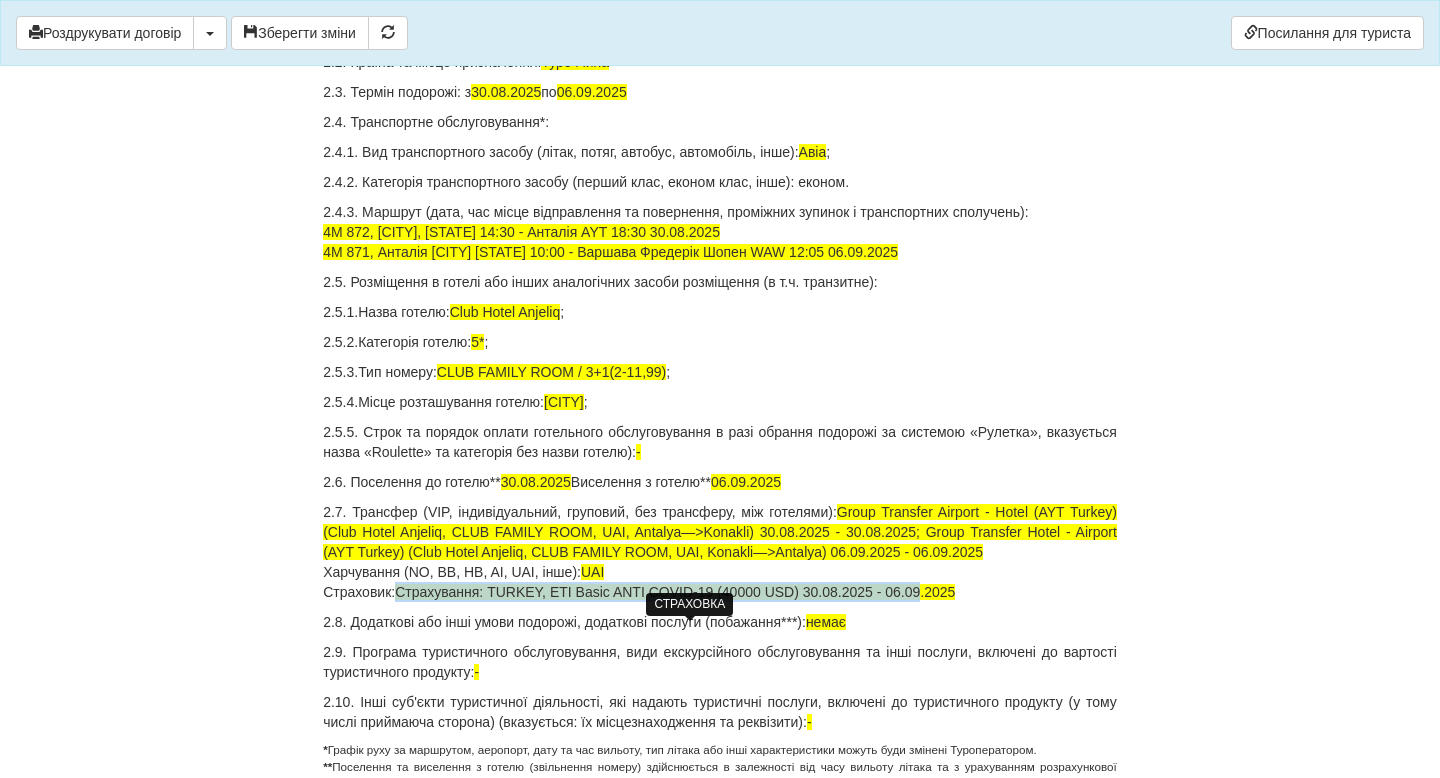 drag, startPoint x: 405, startPoint y: 632, endPoint x: 939, endPoint y: 633, distance: 534.0009 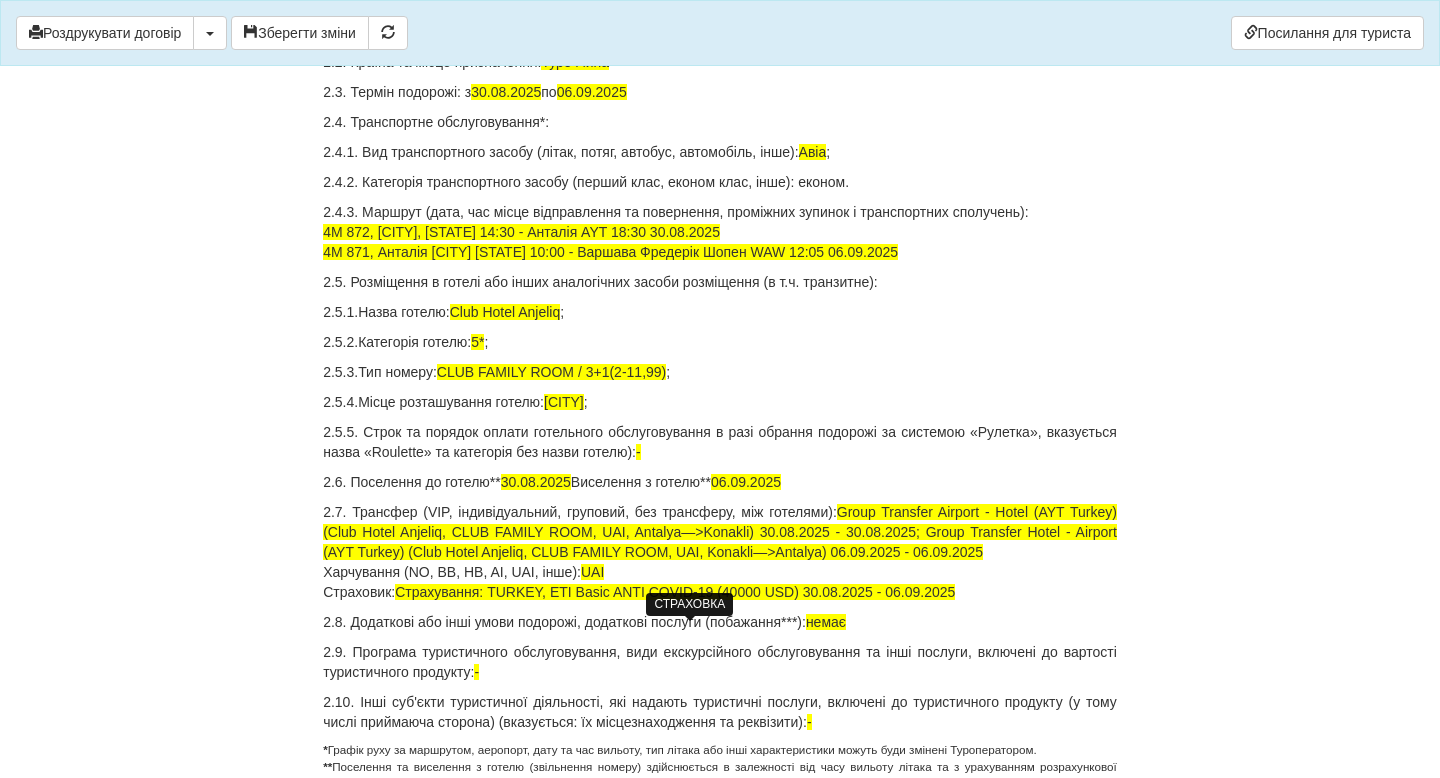 click on "Страхування: TURKEY, ETI Basic ANTI COVID-19 (40000 USD) [DATE] - [DATE]" at bounding box center [675, 592] 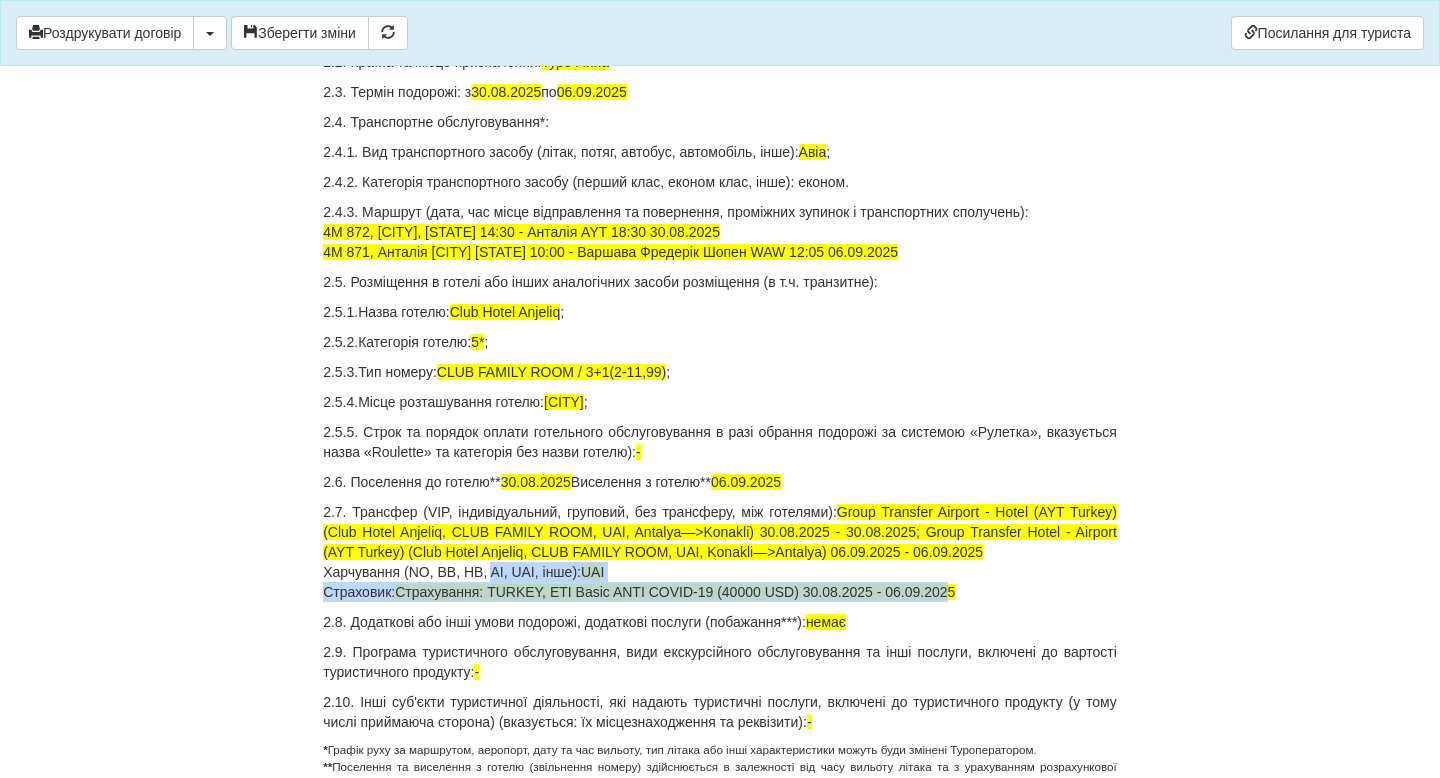 drag, startPoint x: 972, startPoint y: 635, endPoint x: 460, endPoint y: 620, distance: 512.21967 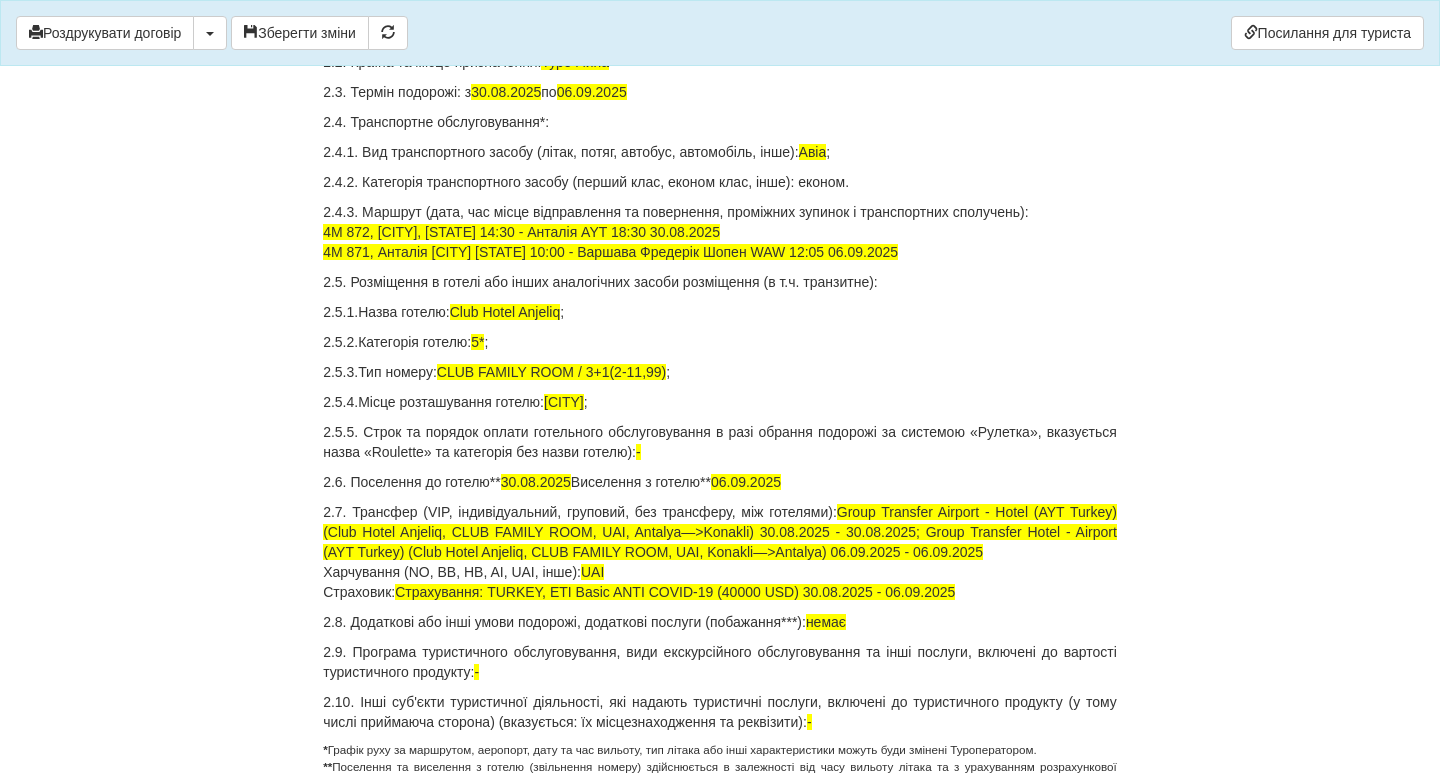 click on "2.7. Трансфер (VIP, індивідуальний, груповий, без трансферу, між готелями):  Group Transfer Airport - Hotel (AYT Turkey) (Club Hotel Anjeliq, CLUB FAMILY ROOM, UAI, Antalya—>Konakli) 30.08.2025 - 30.08.2025; Group Transfer Hotel - Airport (AYT Turkey) (Club Hotel Anjeliq, CLUB FAMILY ROOM, UAI, Konakli—>Antalya) 06.09.2025 - 06.09.2025
Харчування (NO, BB, HB, AI, UAI, інше):  UAI
Страховик:  Страхування: TURKEY, ETI Basic ANTI COVID-19 (40000 USD) 30.08.2025 - 06.09.2025" at bounding box center (720, 552) 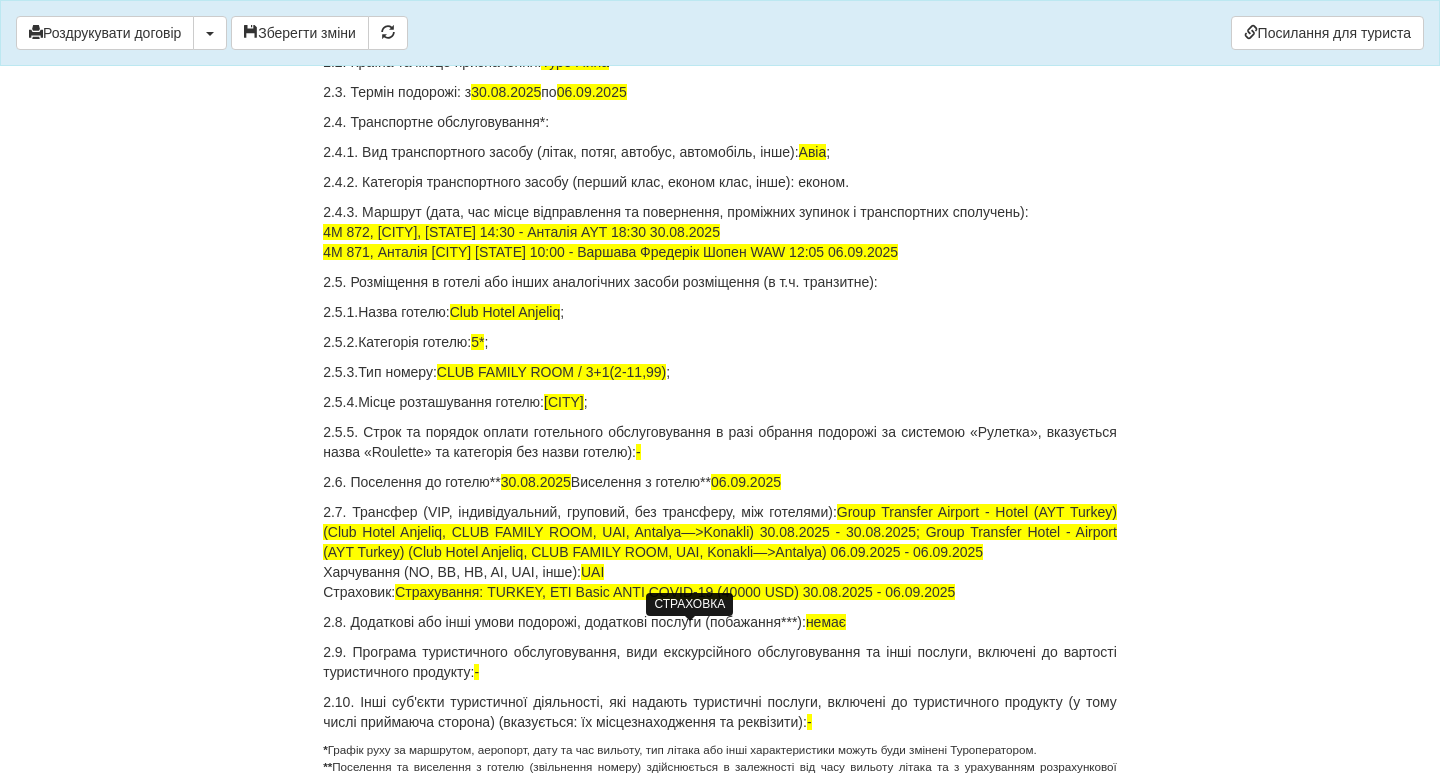 click on "Страхування: TURKEY, ETI Basic ANTI COVID-19 (40000 USD) [DATE] - [DATE]" at bounding box center [675, 592] 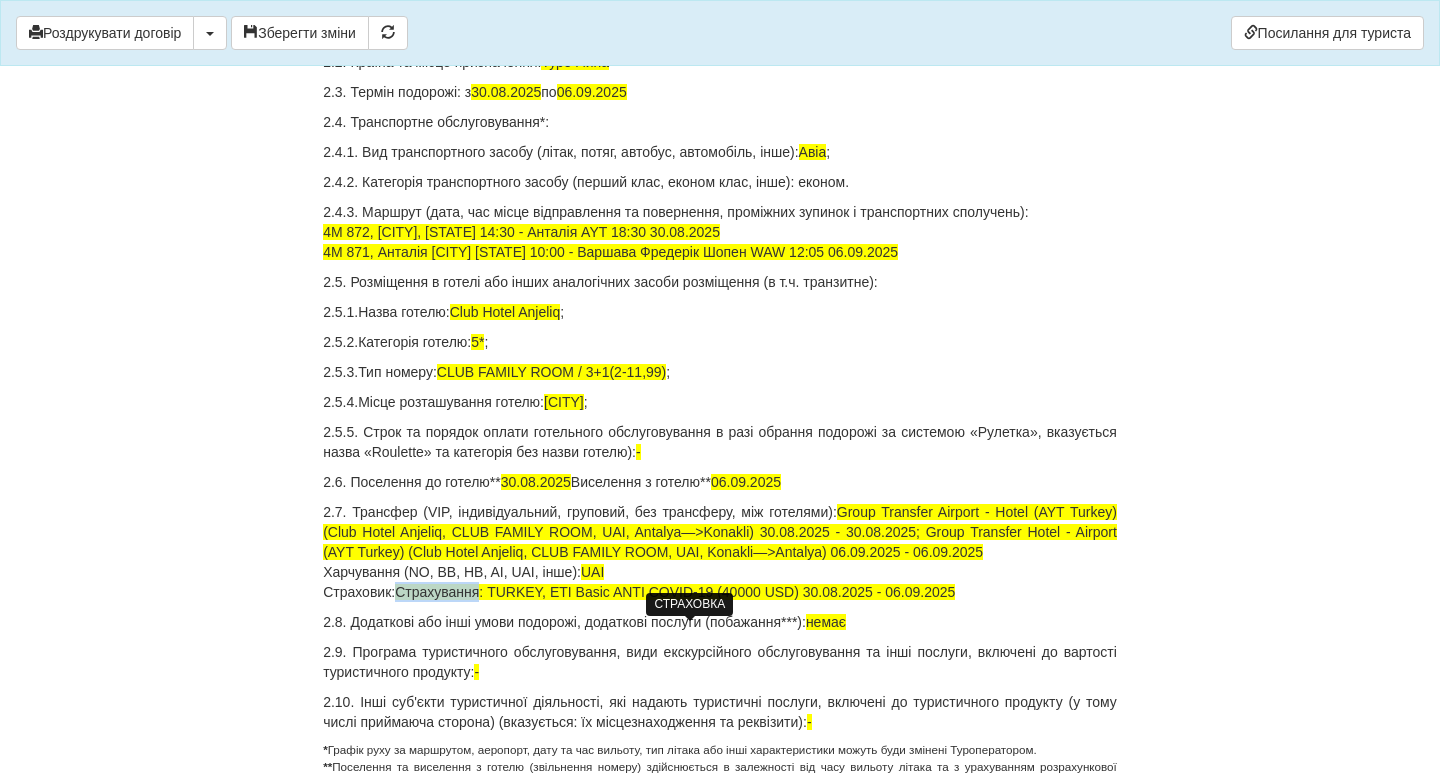click on "Страхування: TURKEY, ETI Basic ANTI COVID-19 (40000 USD) [DATE] - [DATE]" at bounding box center [675, 592] 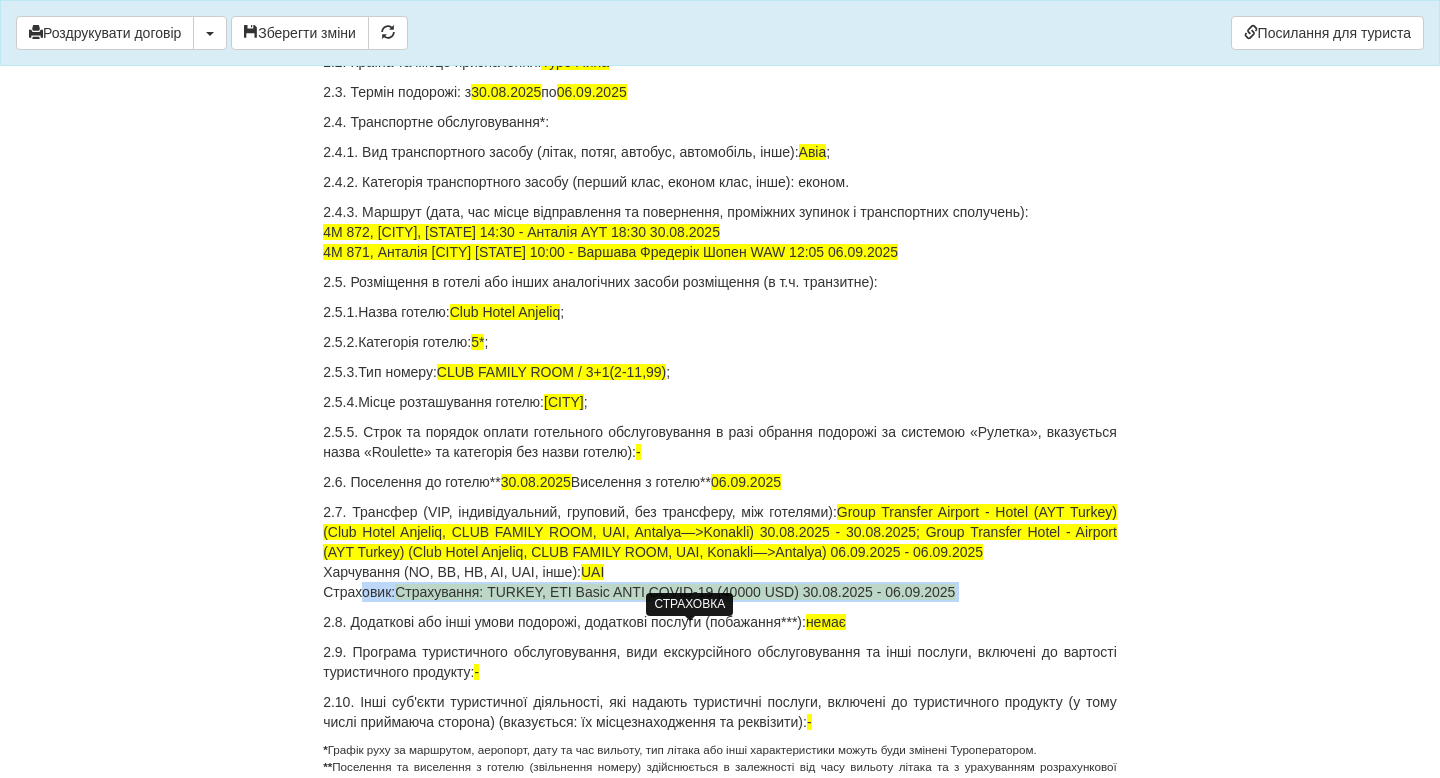 click on "Страхування: TURKEY, ETI Basic ANTI COVID-19 (40000 USD) [DATE] - [DATE]" at bounding box center (675, 592) 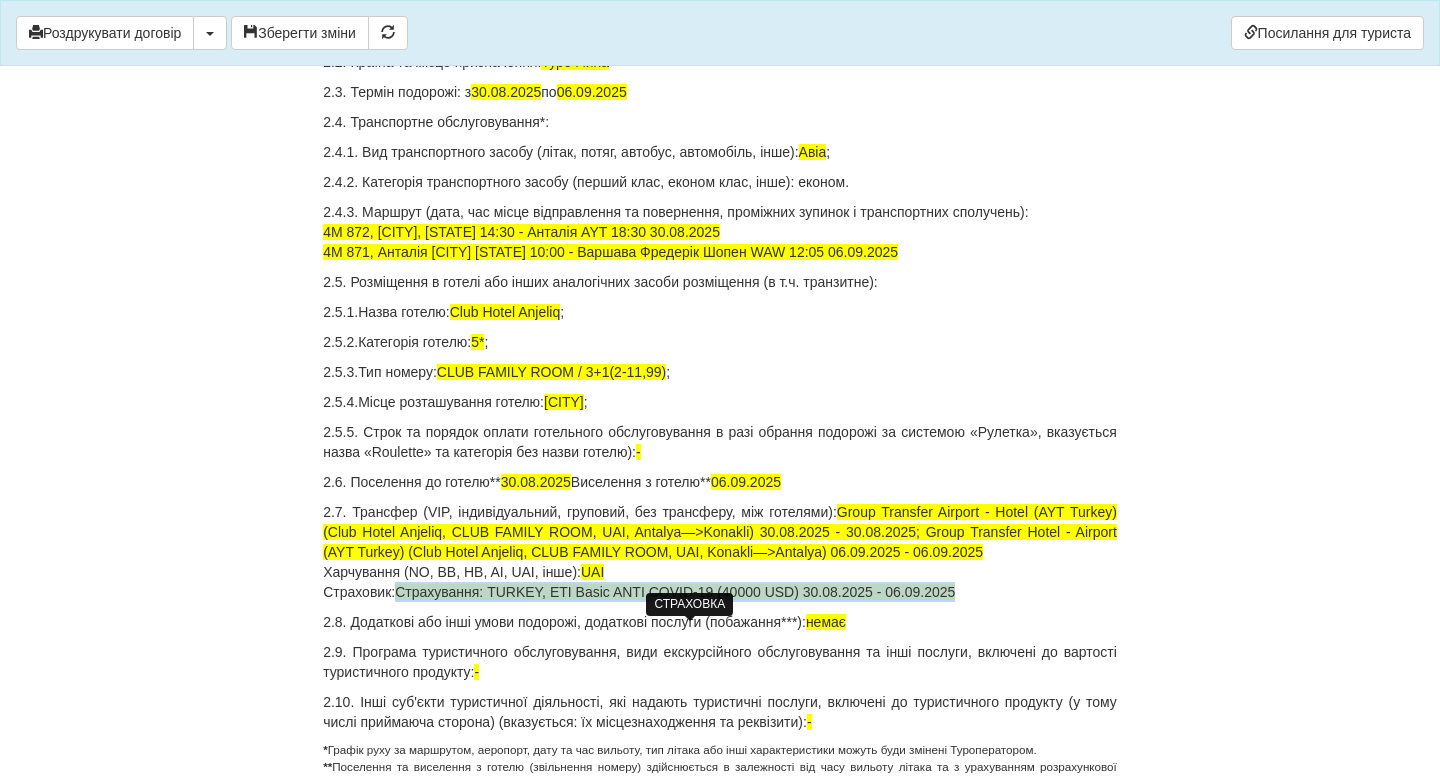 drag, startPoint x: 977, startPoint y: 634, endPoint x: 405, endPoint y: 632, distance: 572.0035 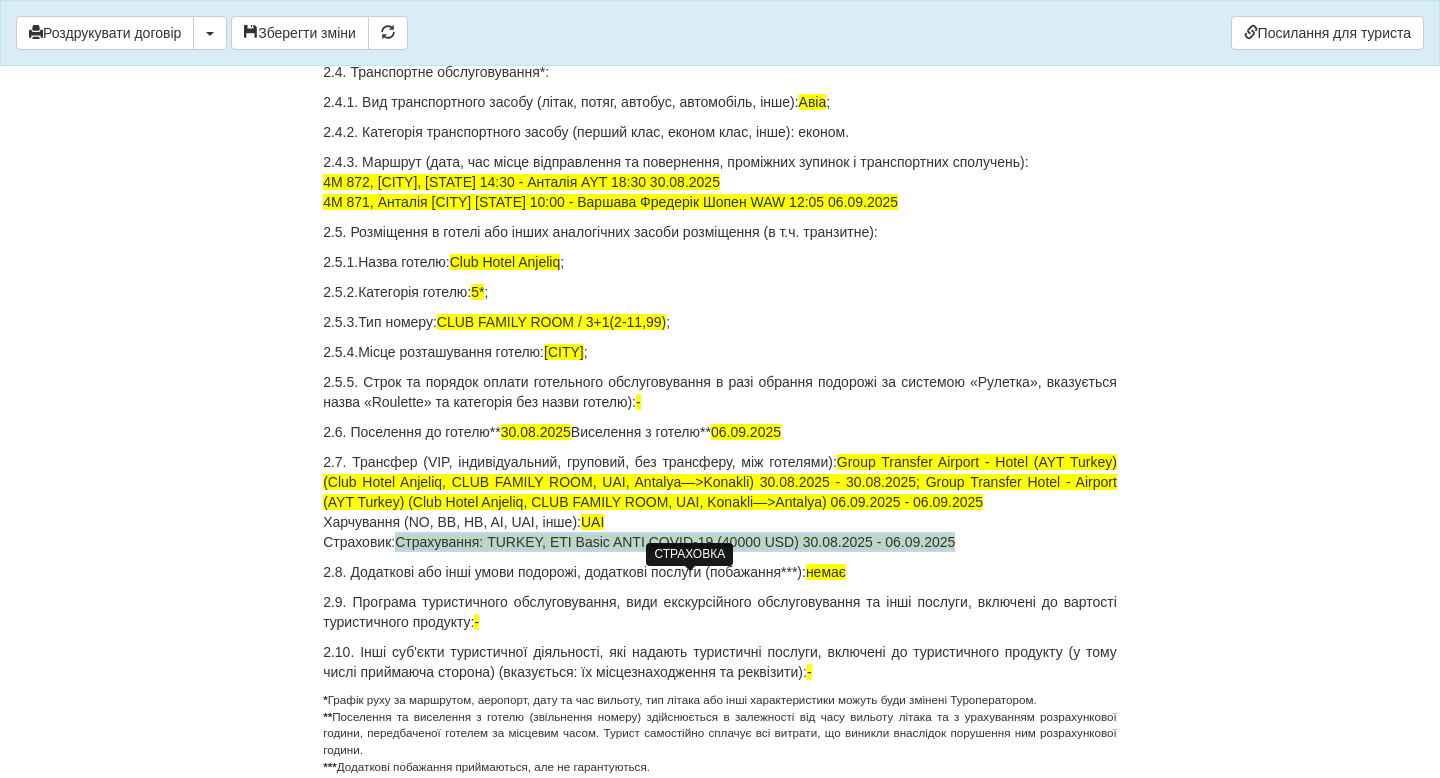 scroll, scrollTop: 876, scrollLeft: 0, axis: vertical 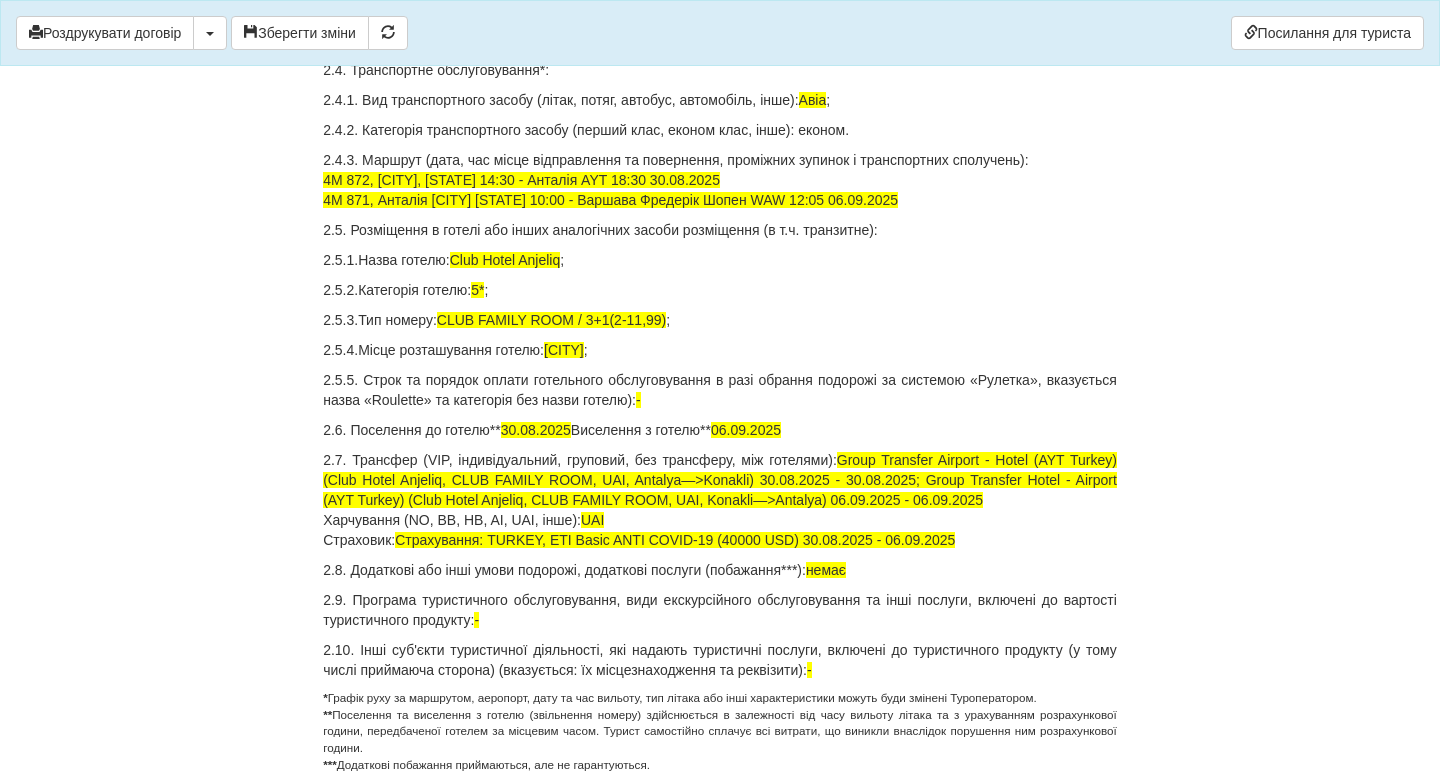 click on "немає" at bounding box center [826, 570] 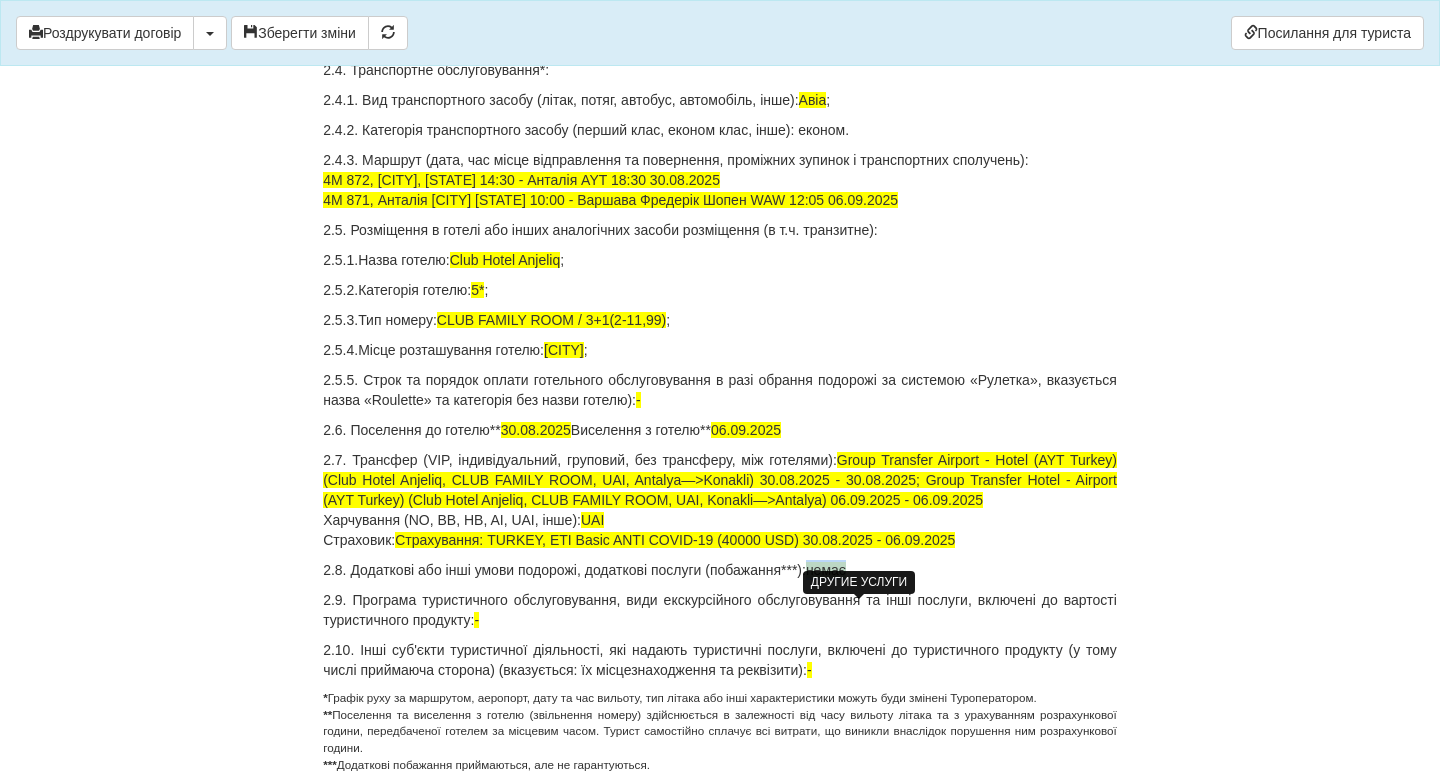 click on "немає" at bounding box center (826, 570) 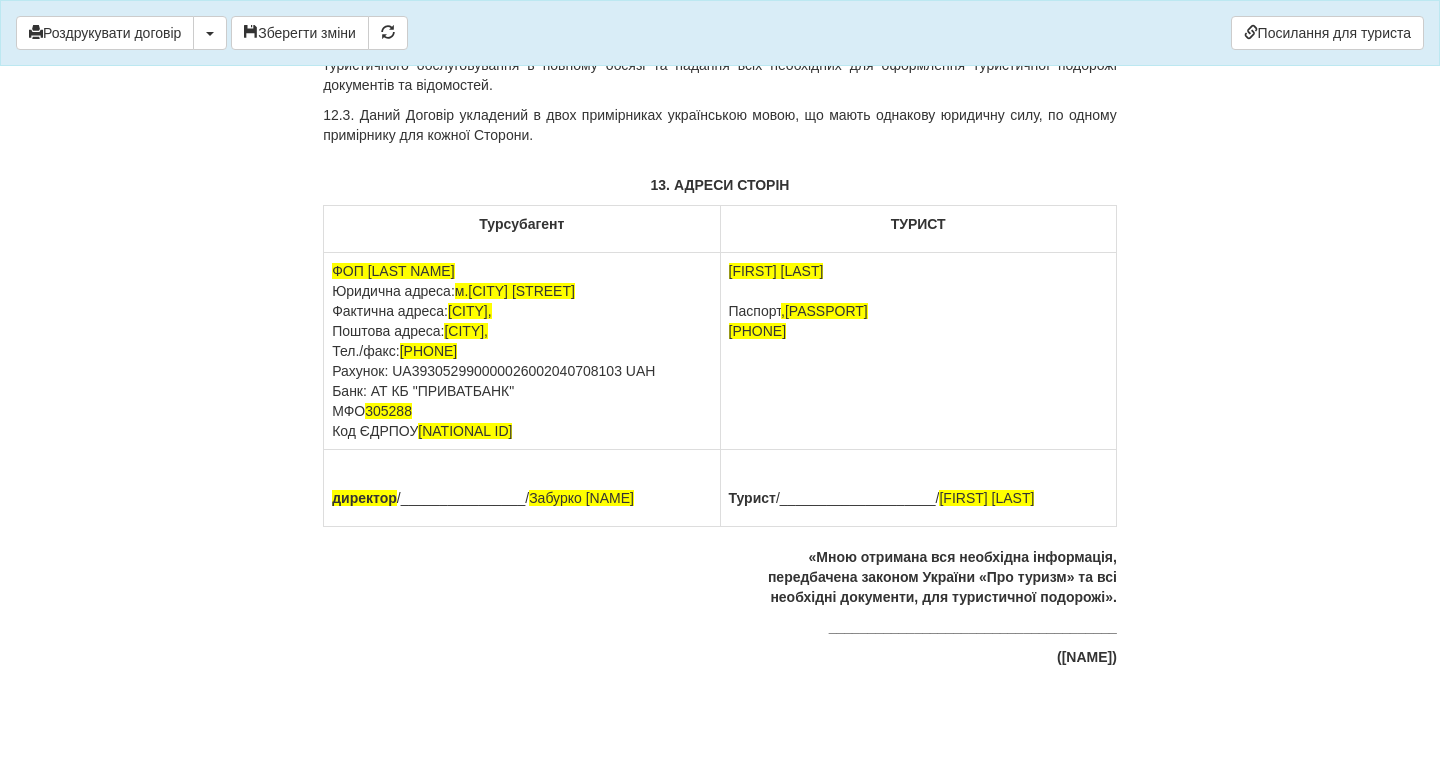 scroll, scrollTop: 9414, scrollLeft: 0, axis: vertical 